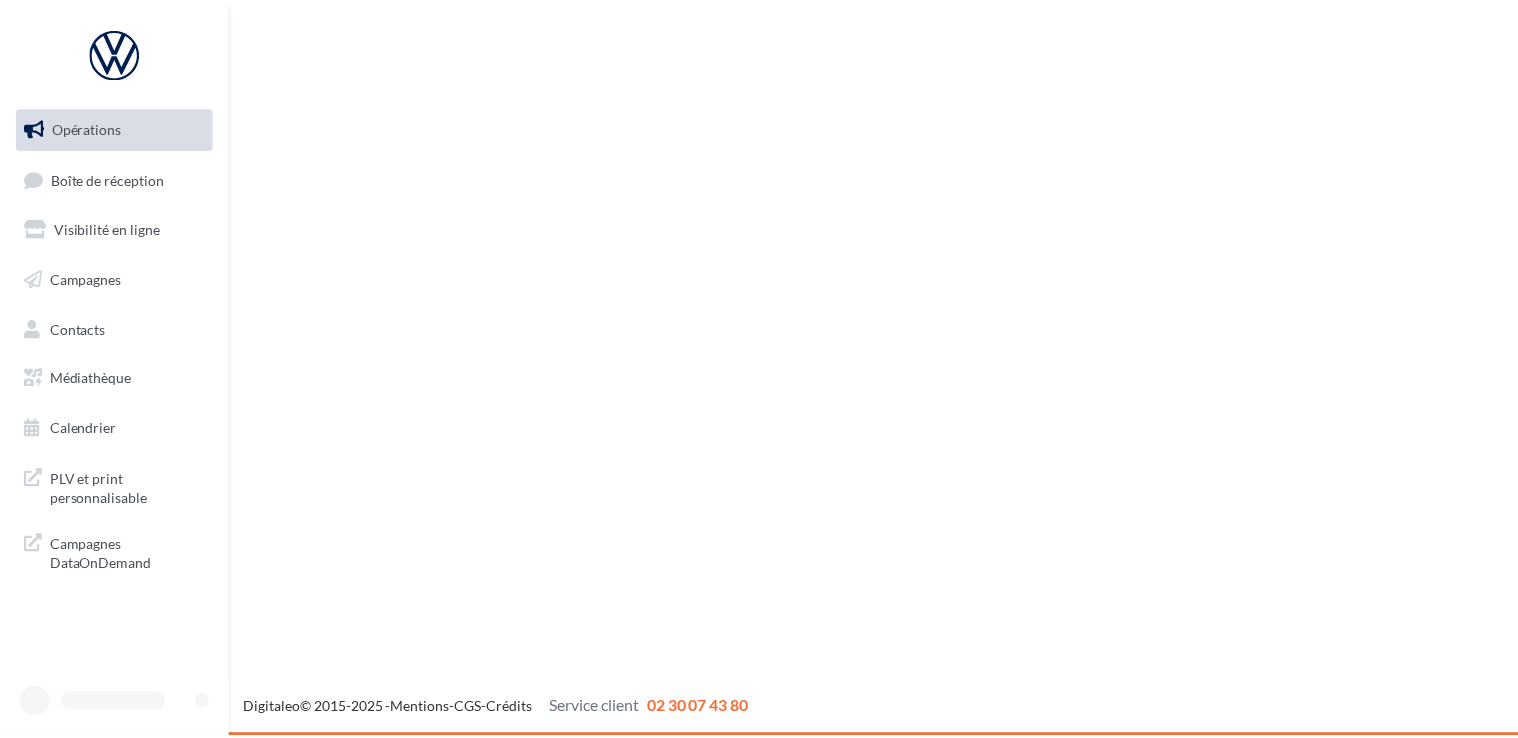 scroll, scrollTop: 0, scrollLeft: 0, axis: both 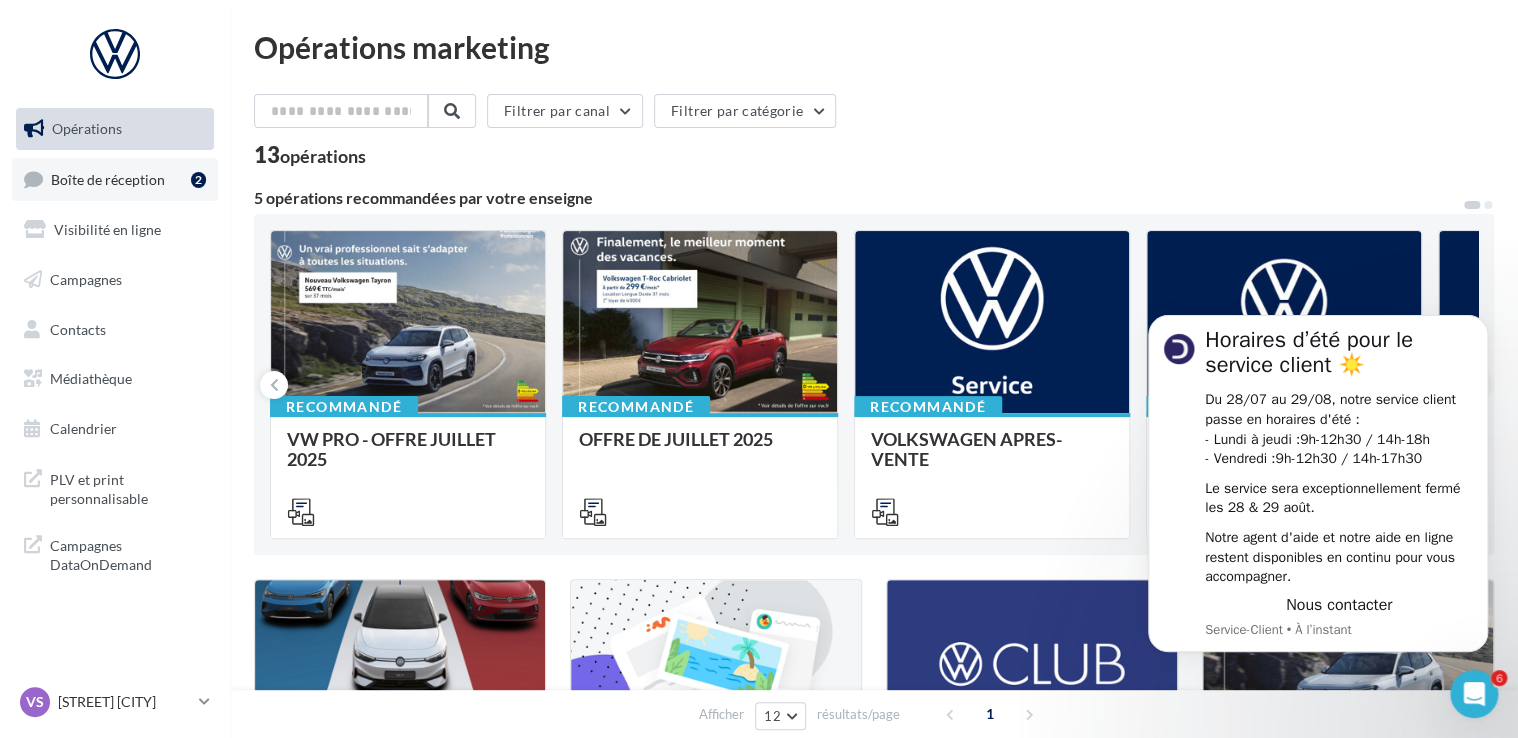 click on "Boîte de réception
2" at bounding box center [115, 179] 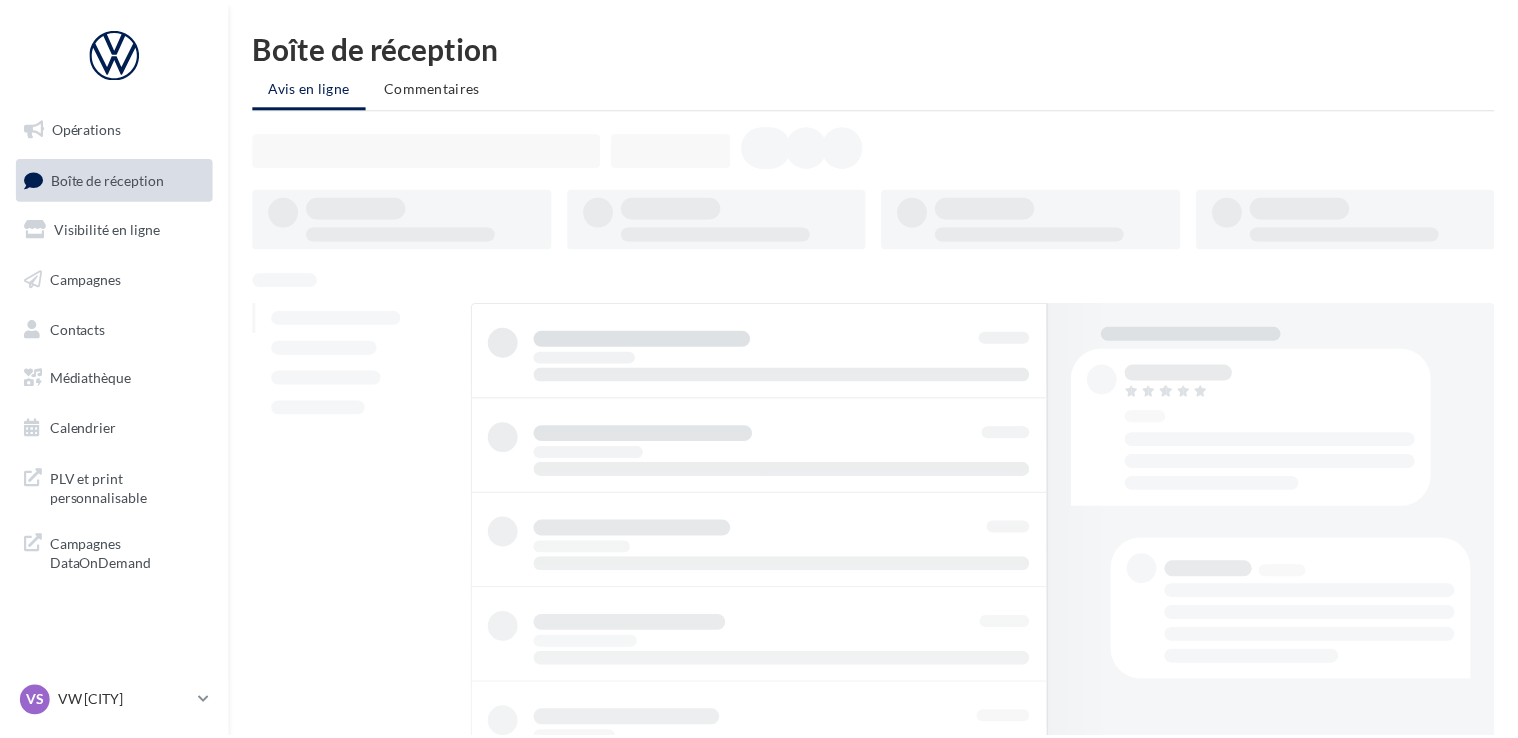 scroll, scrollTop: 0, scrollLeft: 0, axis: both 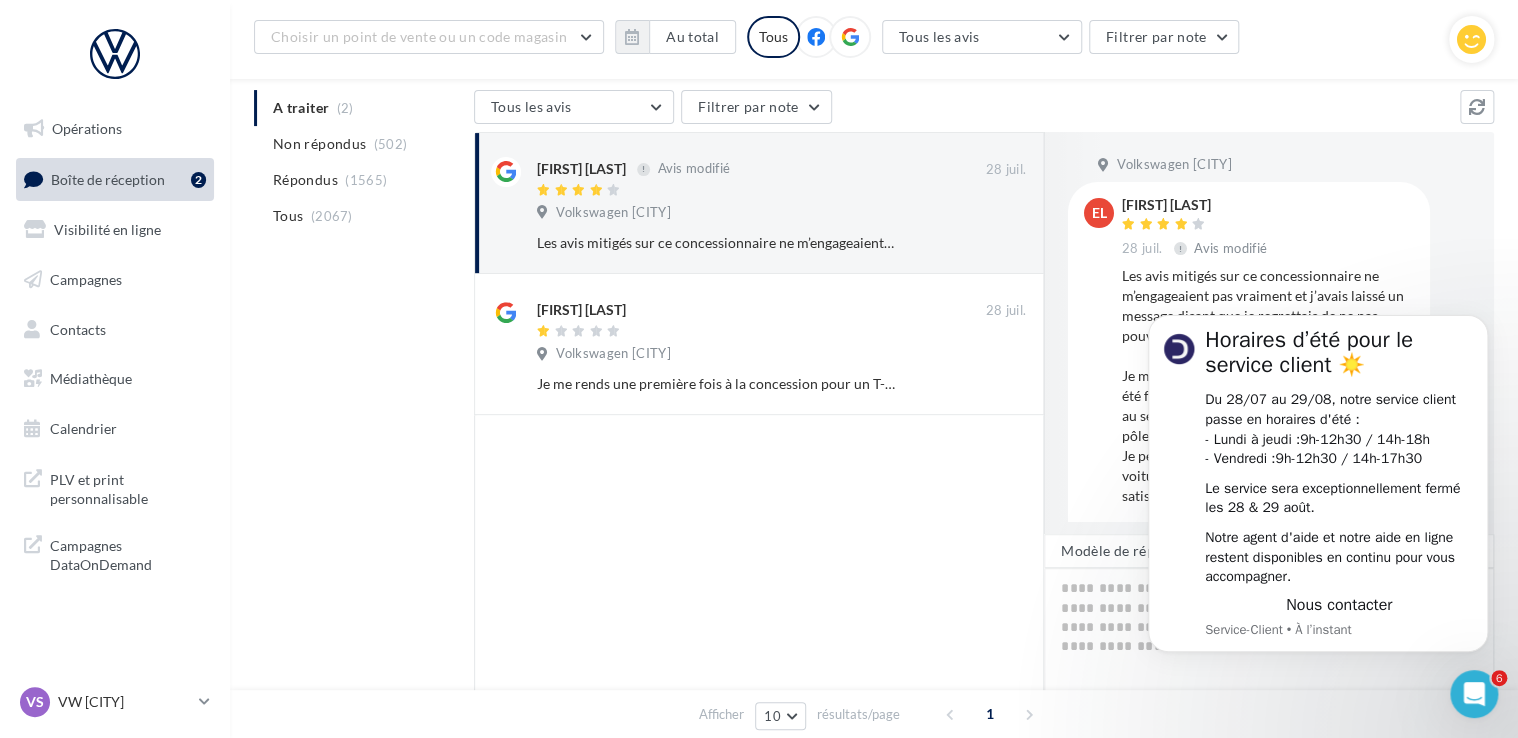 click on "[FIRST] [LAST]
28 juil.
Avis modifié" at bounding box center [1268, 227] 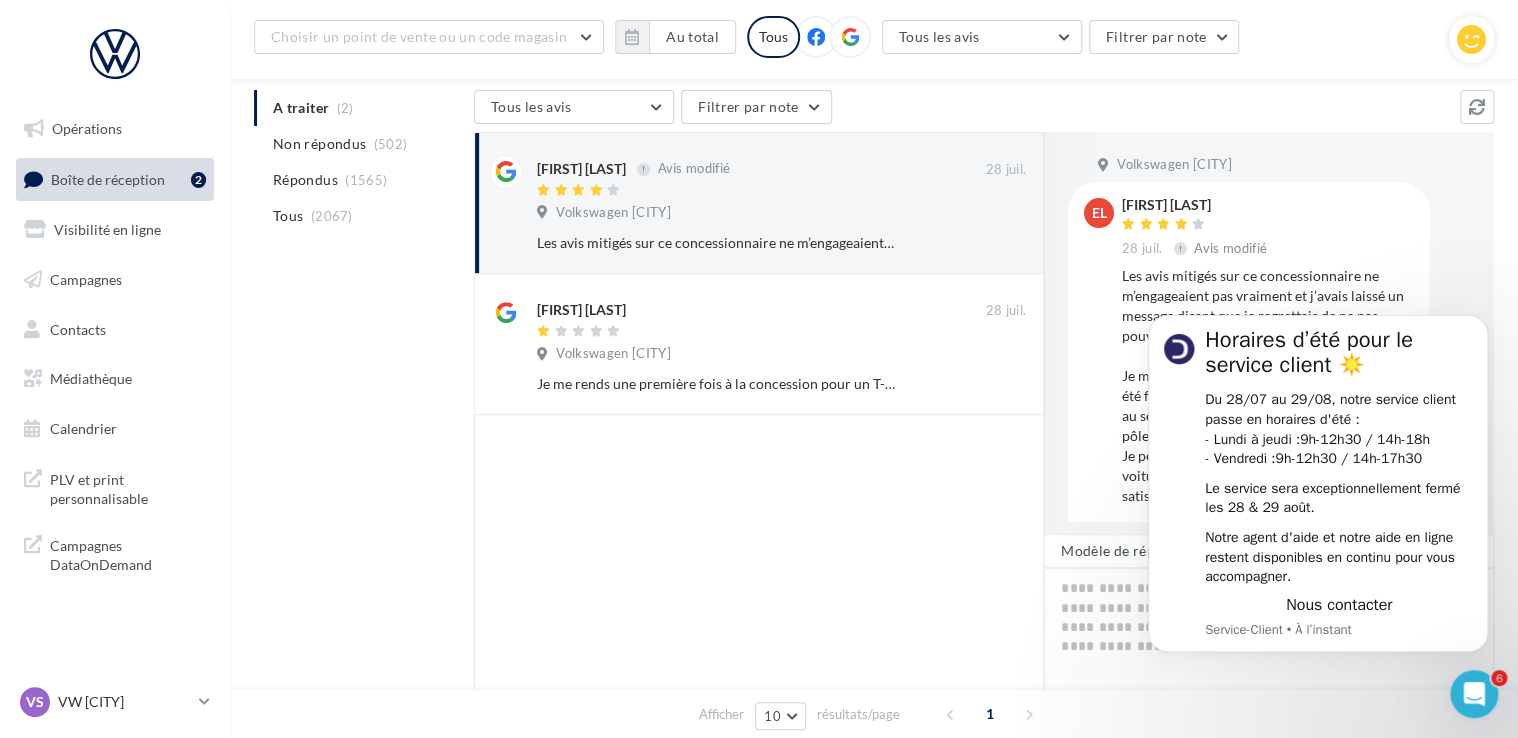 click 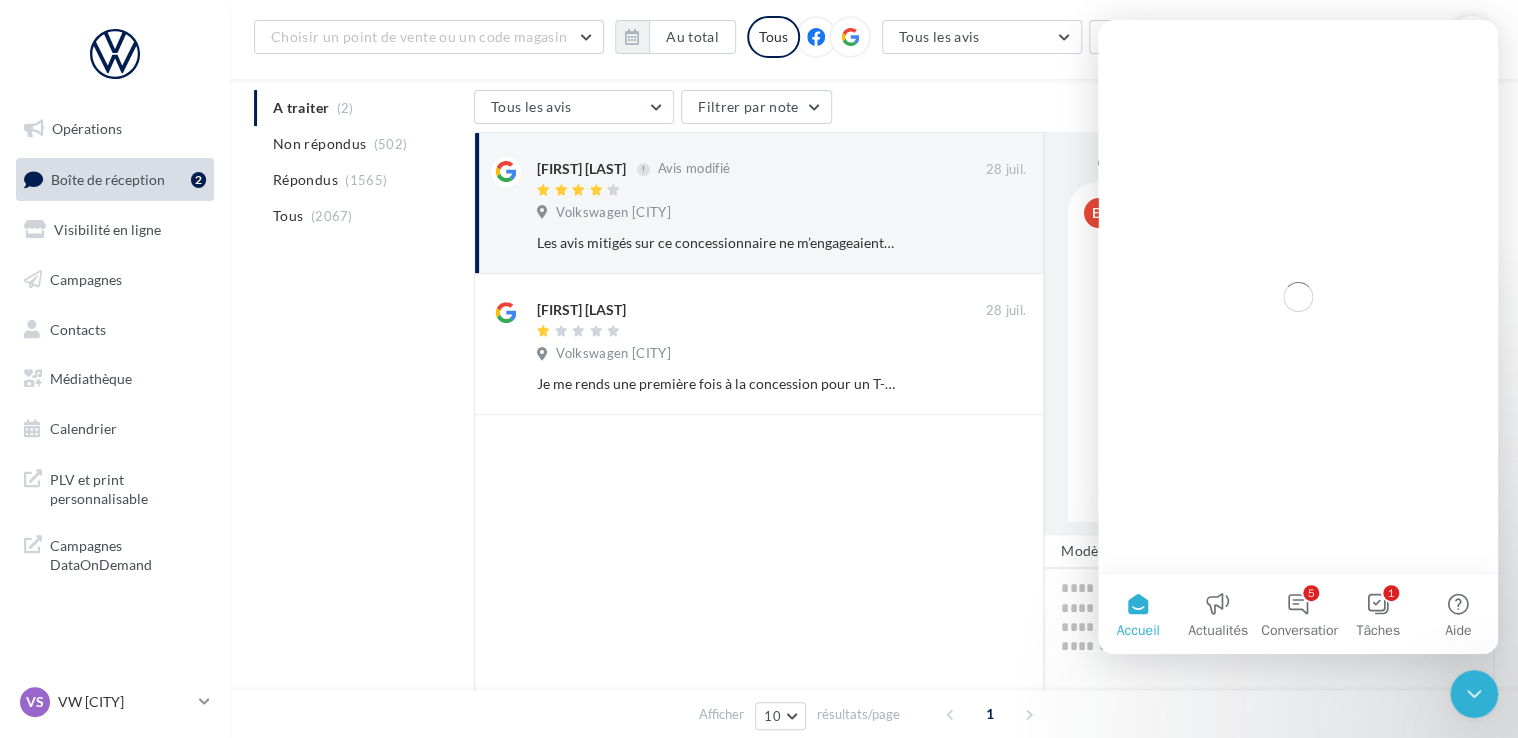 scroll, scrollTop: 0, scrollLeft: 0, axis: both 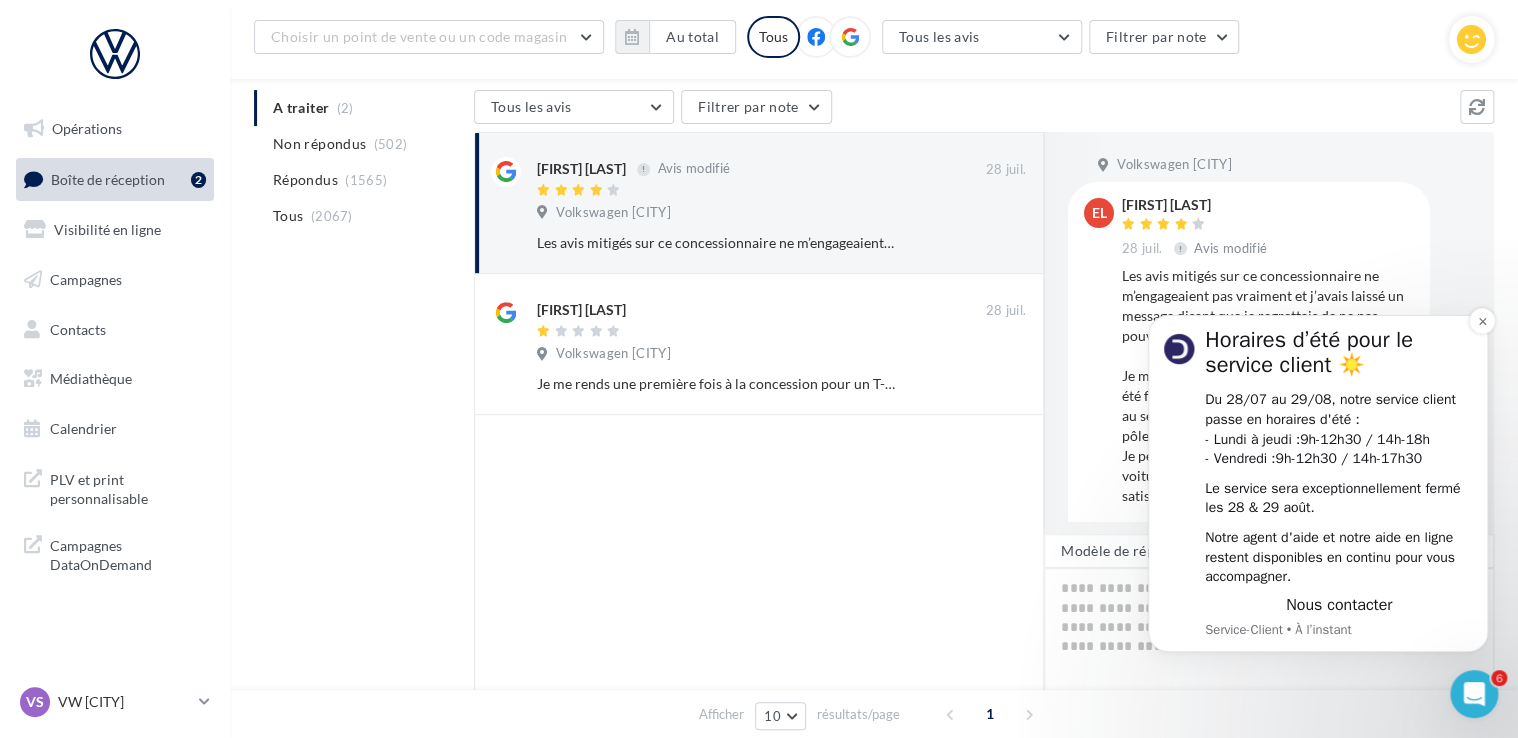click on "Horaires d’été pour le service client ☀️ Du 28/07 au 29/08, notre service client passe en horaires d'été : - Lundi à jeudi :  9h-12h30 / 14h-18h - Vendredi :  9h-12h30 / 14h-17h30 Le service sera exceptionnellement fermé les 28 & 29 août. Notre agent d'aide et notre aide en ligne restent disponibles en continu pour vous accompagner.  Nous contacter   Service-Client • À l’instant" at bounding box center [1318, 483] 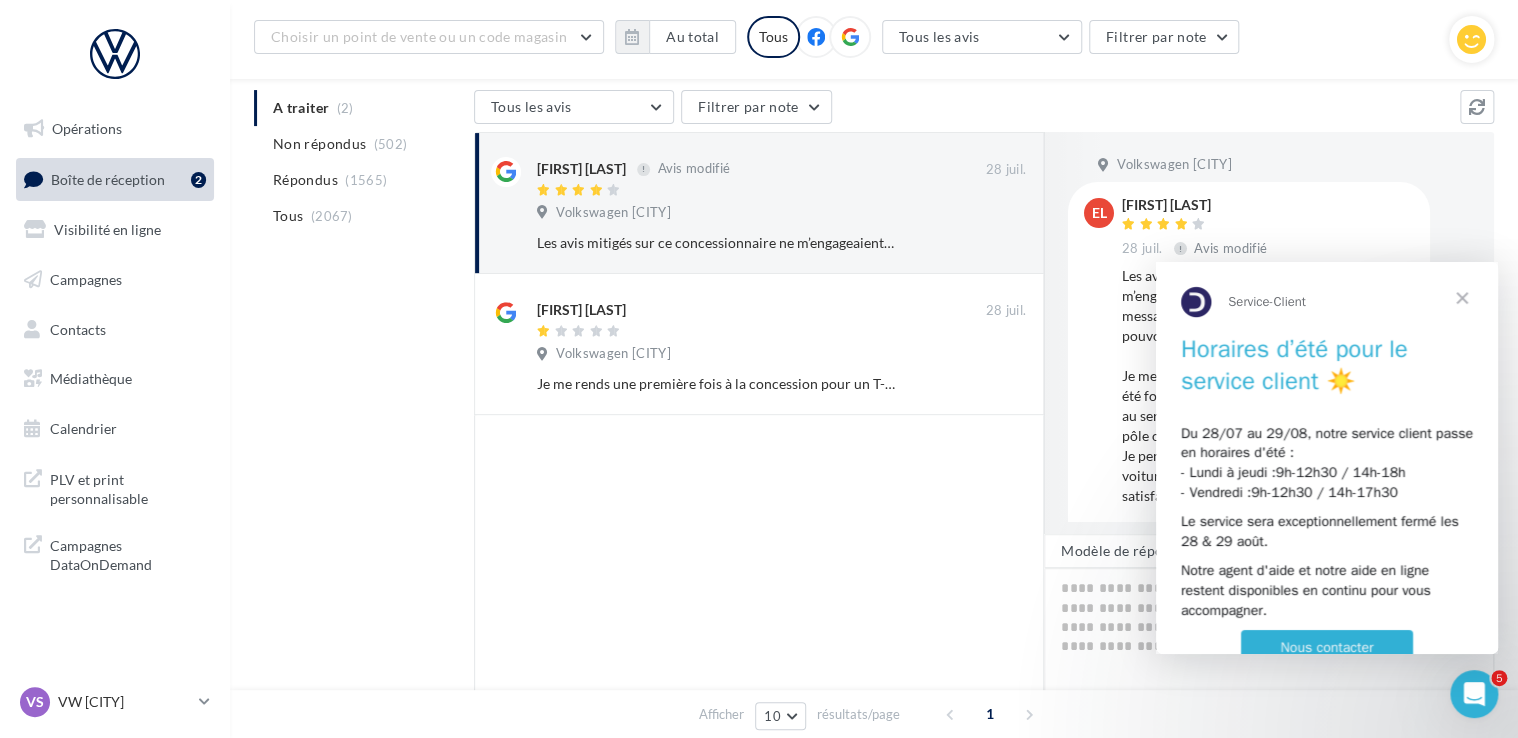 scroll, scrollTop: 0, scrollLeft: 0, axis: both 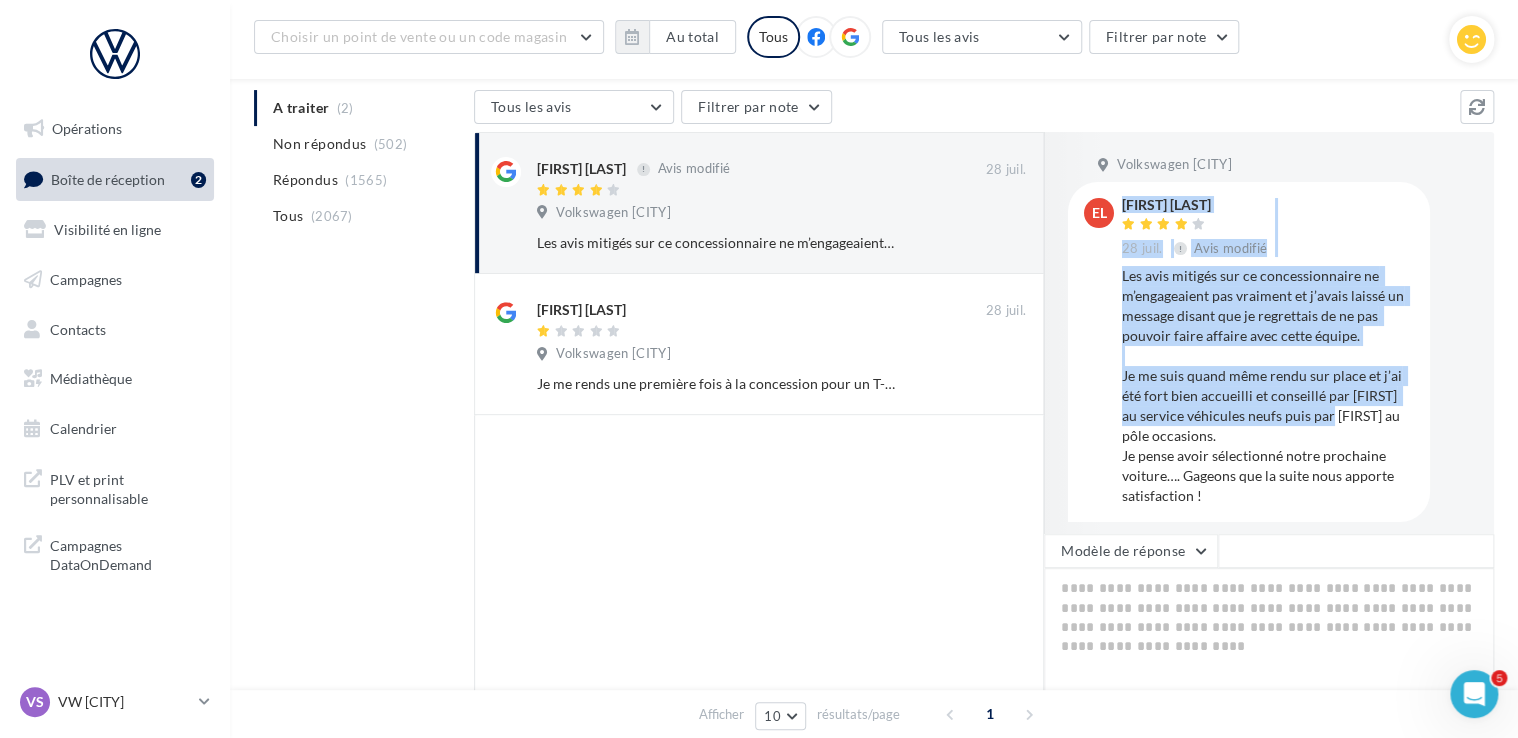 drag, startPoint x: 1112, startPoint y: 372, endPoint x: 1323, endPoint y: 426, distance: 217.80037 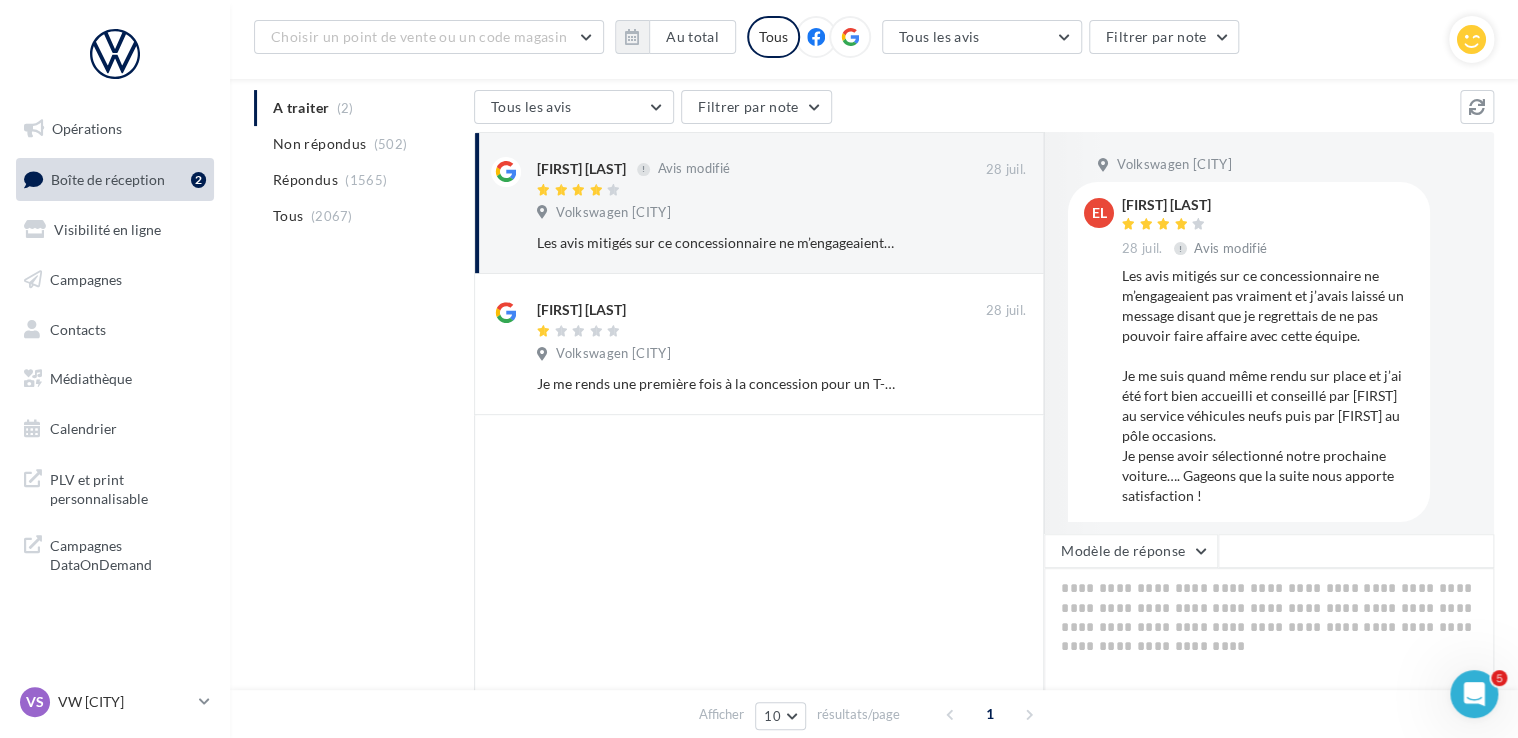 drag, startPoint x: 1323, startPoint y: 426, endPoint x: 1278, endPoint y: 495, distance: 82.37718 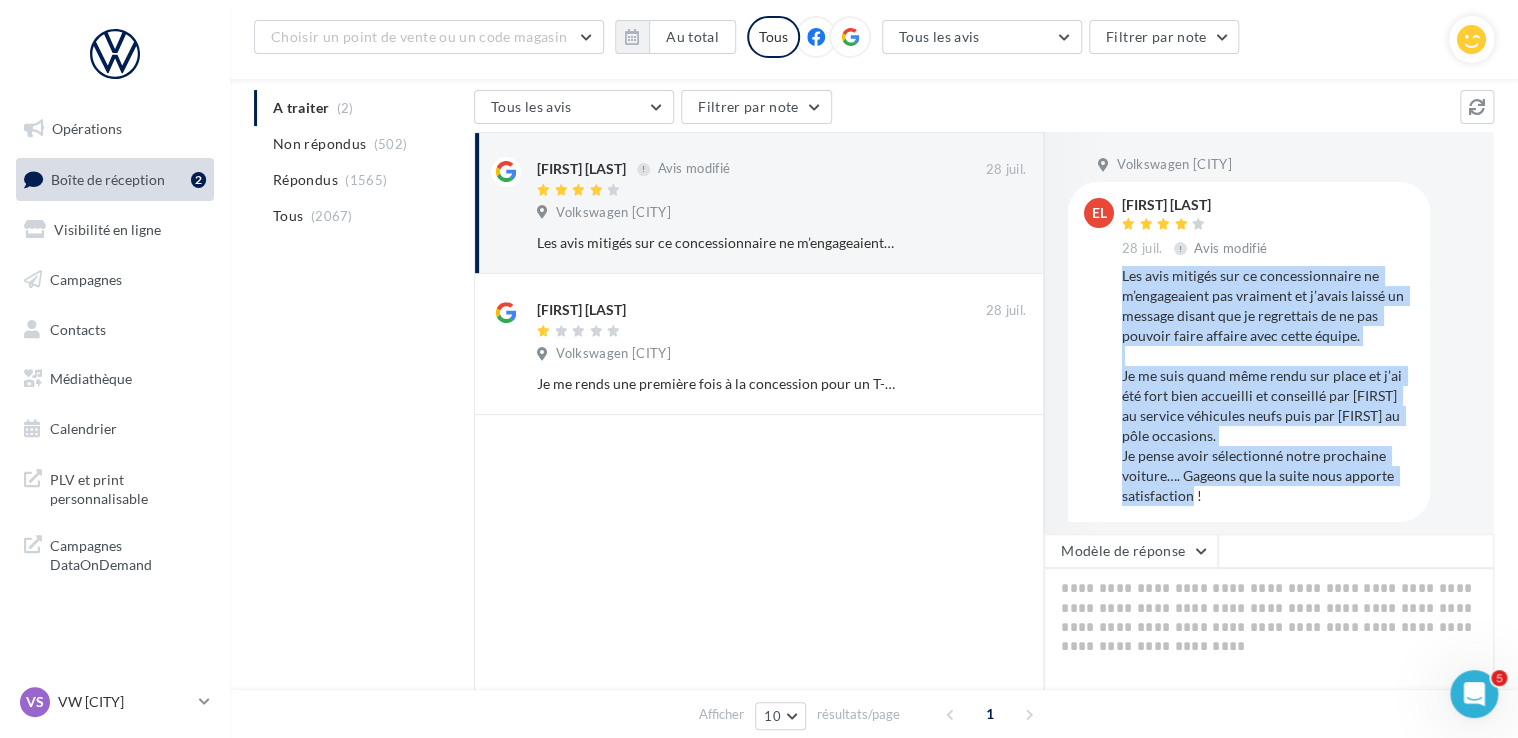 drag, startPoint x: 1247, startPoint y: 494, endPoint x: 1117, endPoint y: 280, distance: 250.3917 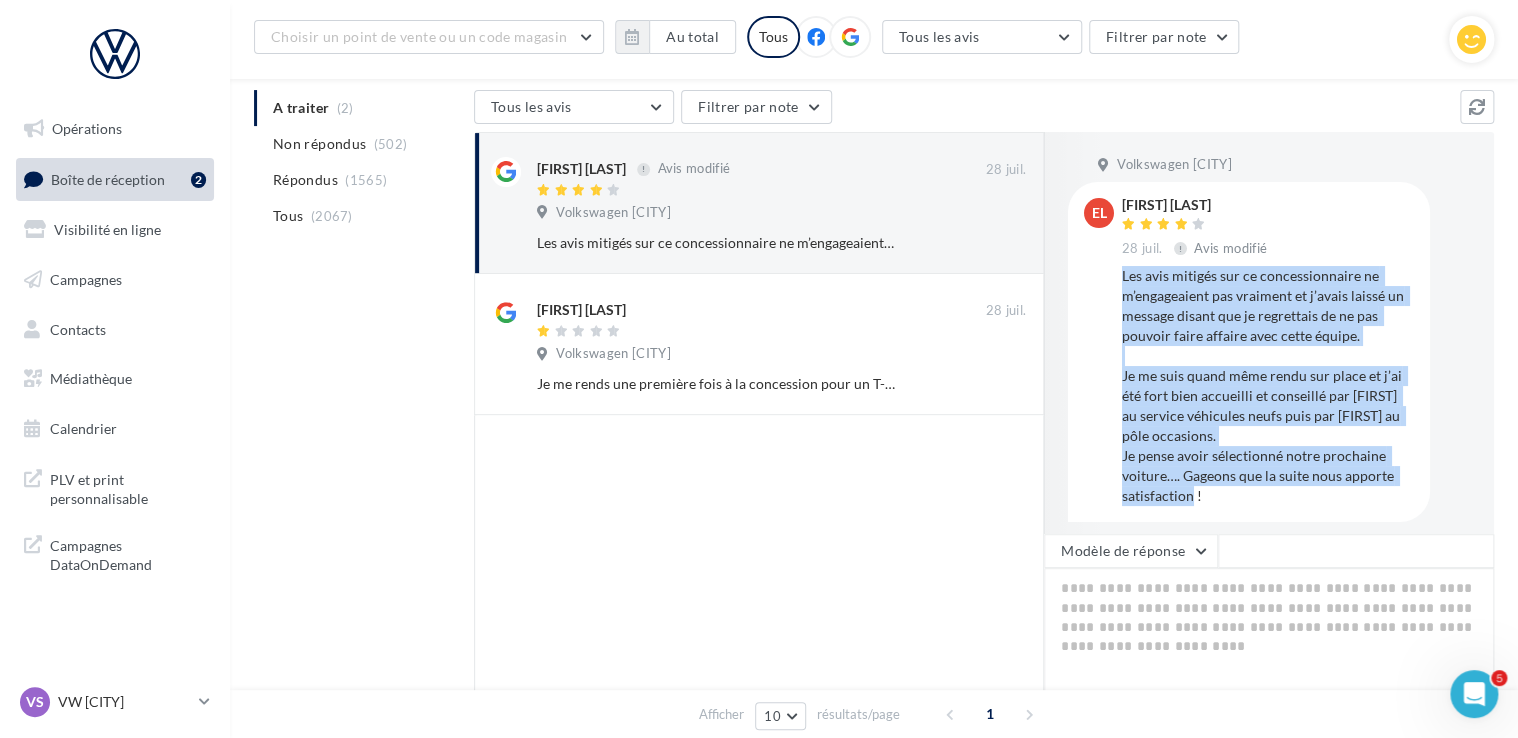 click on "EL
[FIRST] [LAST]
28 juil.
Avis modifié            Les avis mitigés sur ce concessionnaire ne m’engageaient pas vraiment et j’avais laissé un message disant que je regrettais de ne pas pouvoir faire affaire avec cette équipe.
Je me suis quand même rendu sur place et j’ai été fort bien accueilli et conseillé par Iliès au service véhicules neufs puis par Romuald au pôle occasions.
Je pense avoir sélectionné notre prochaine voiture…. Gageons que la suite nous apporte satisfaction !" at bounding box center [1249, 351] 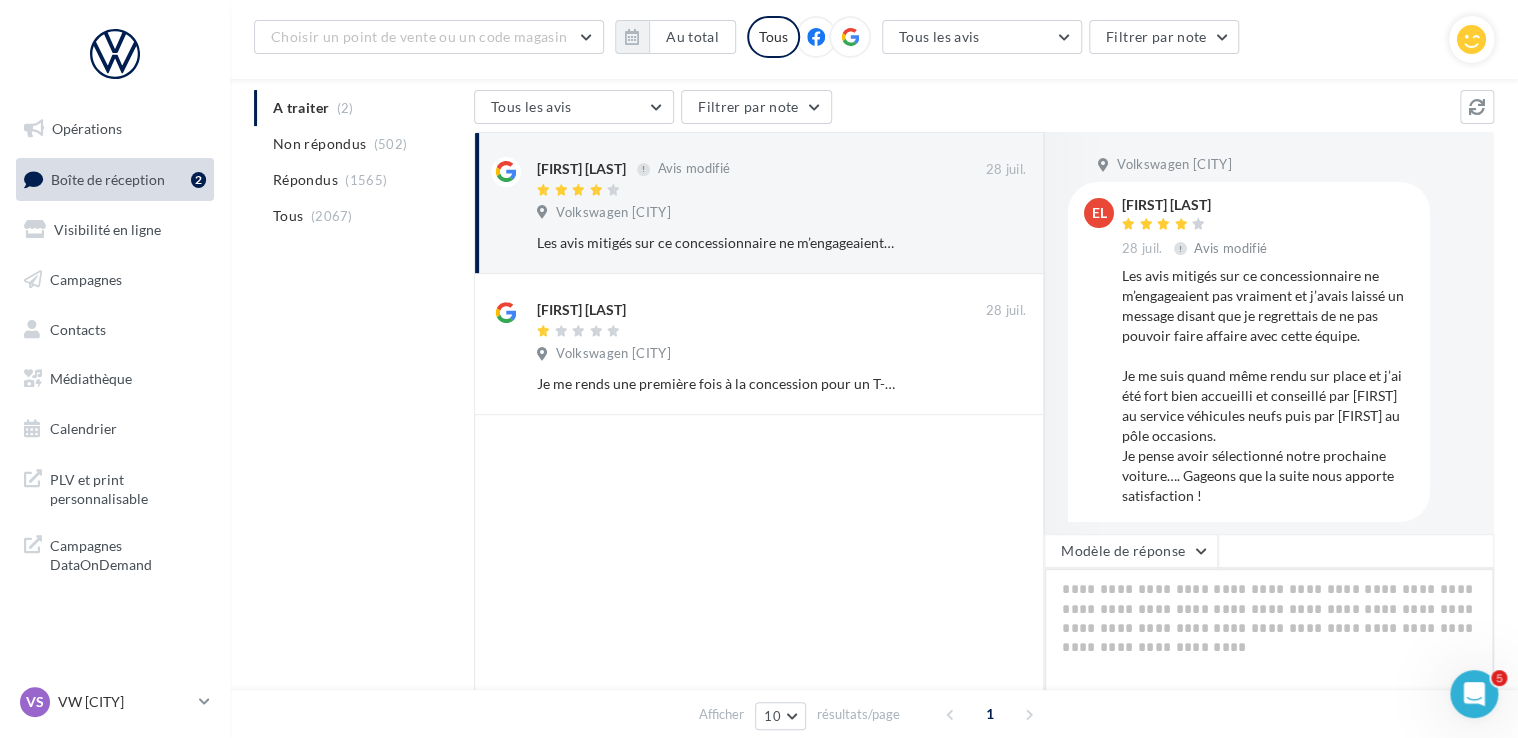 click at bounding box center (1269, 630) 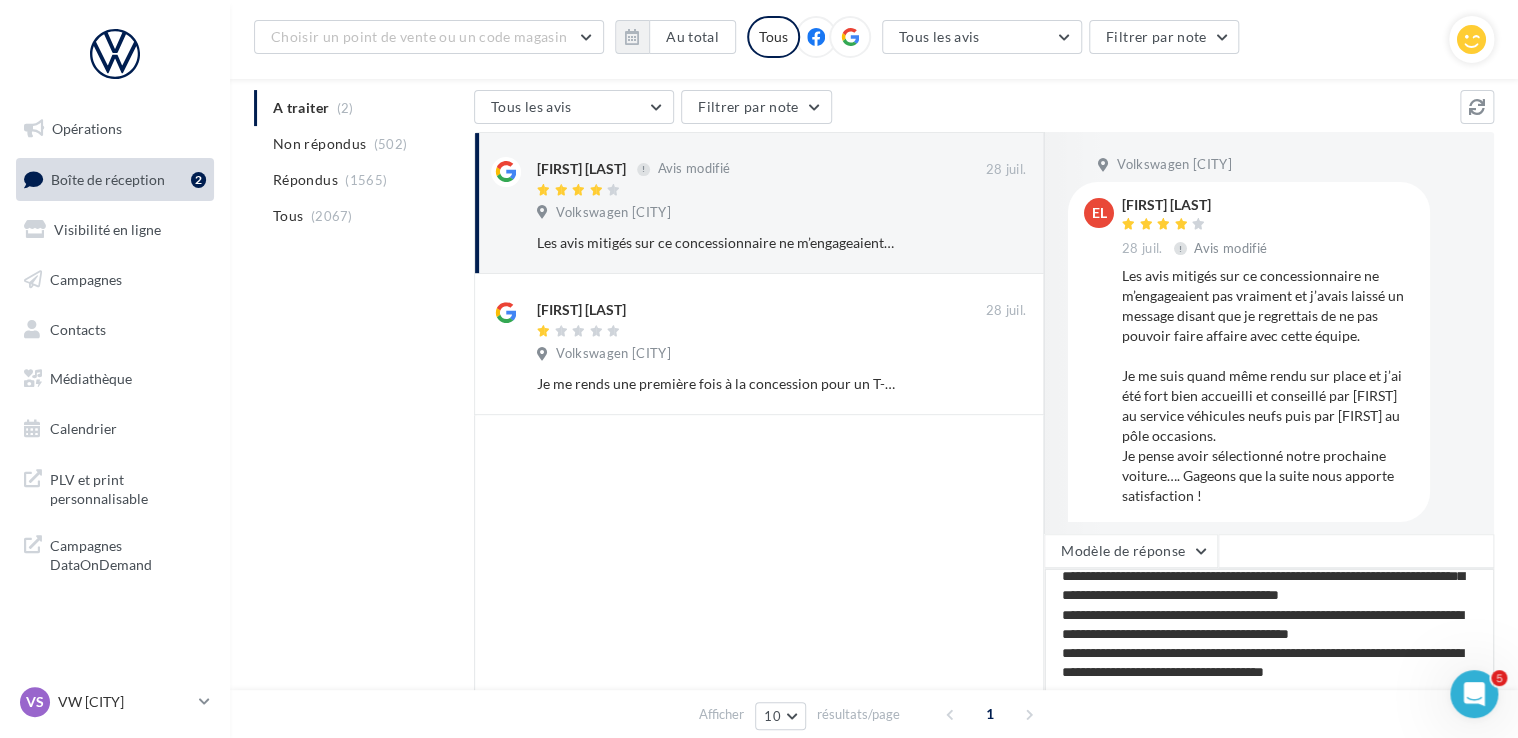 scroll, scrollTop: 88, scrollLeft: 0, axis: vertical 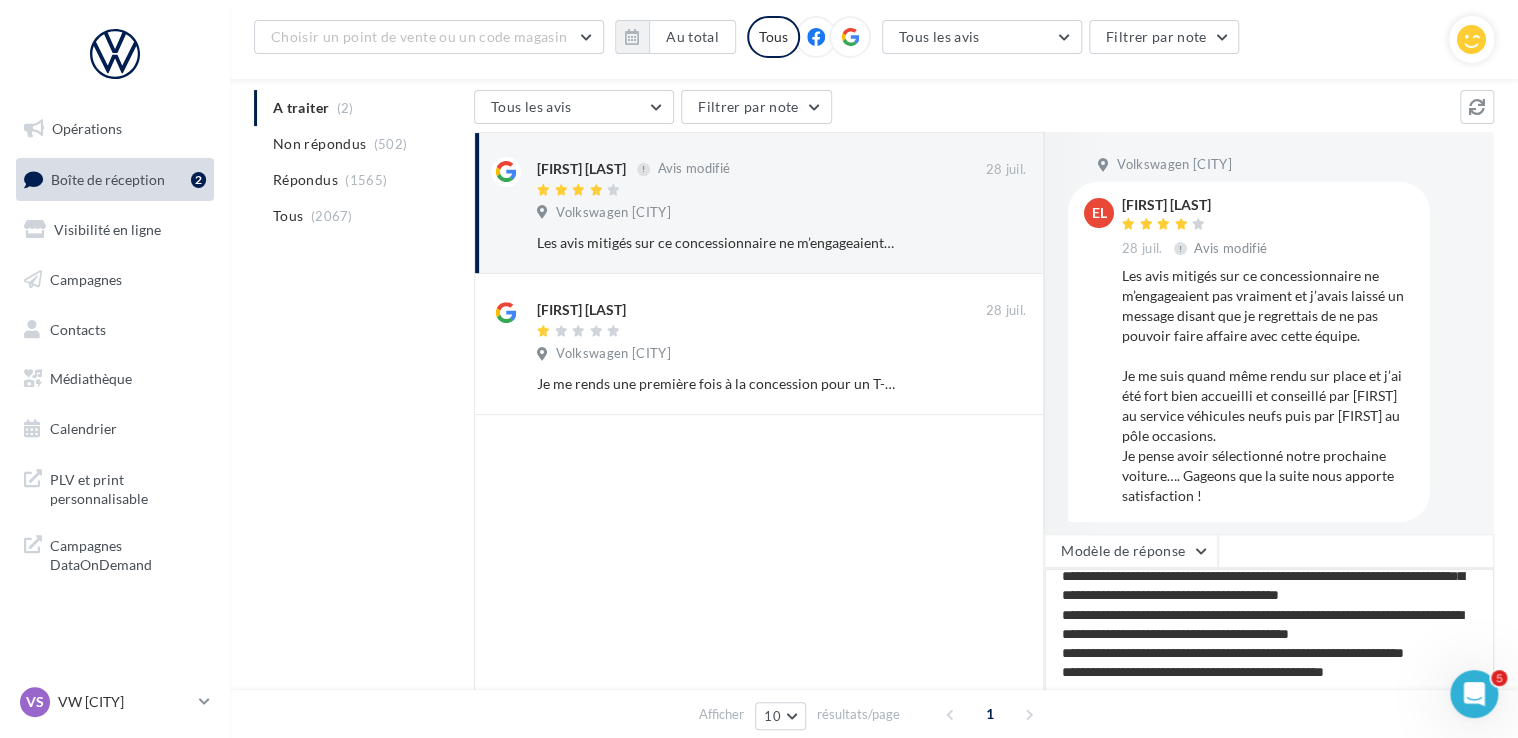type on "**********" 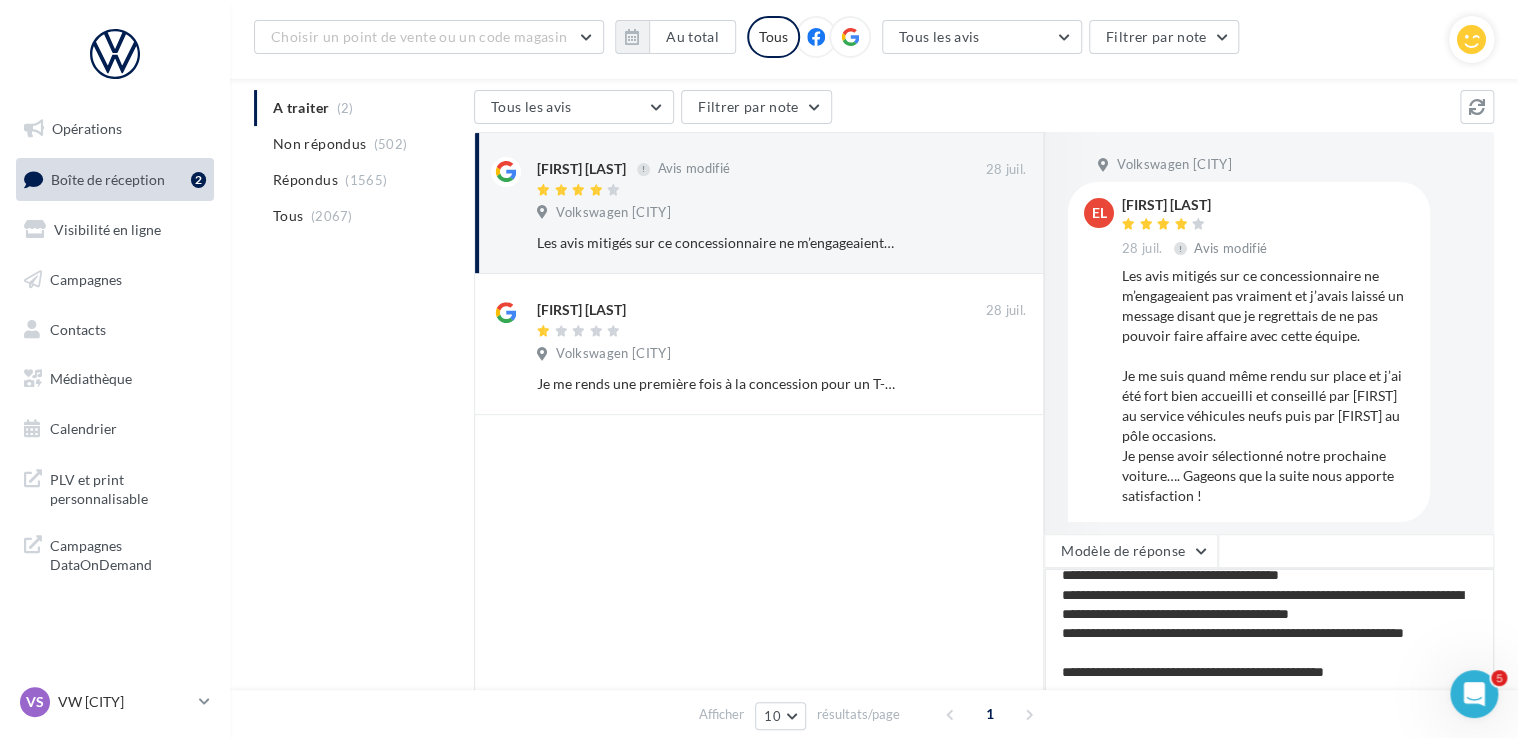 scroll, scrollTop: 107, scrollLeft: 0, axis: vertical 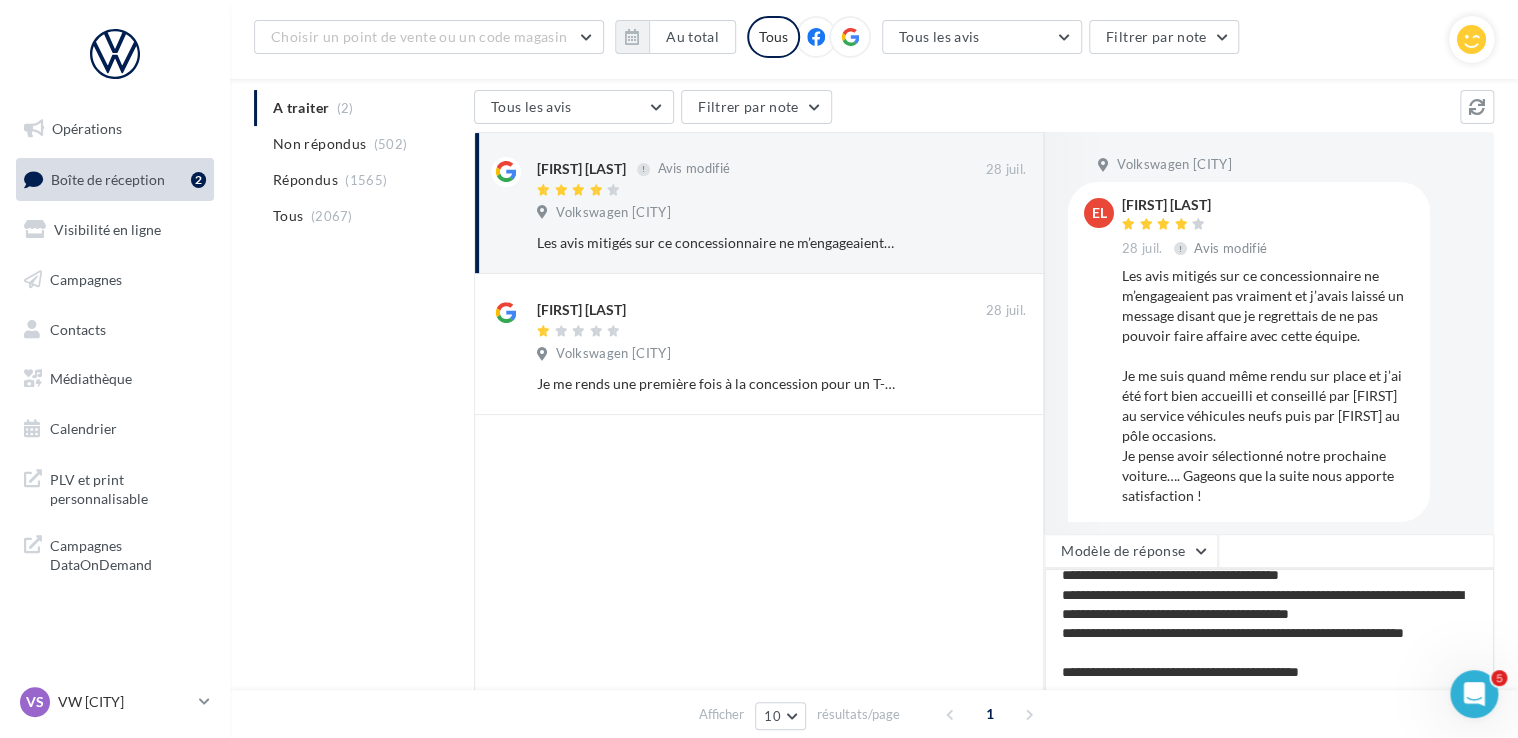 type on "**********" 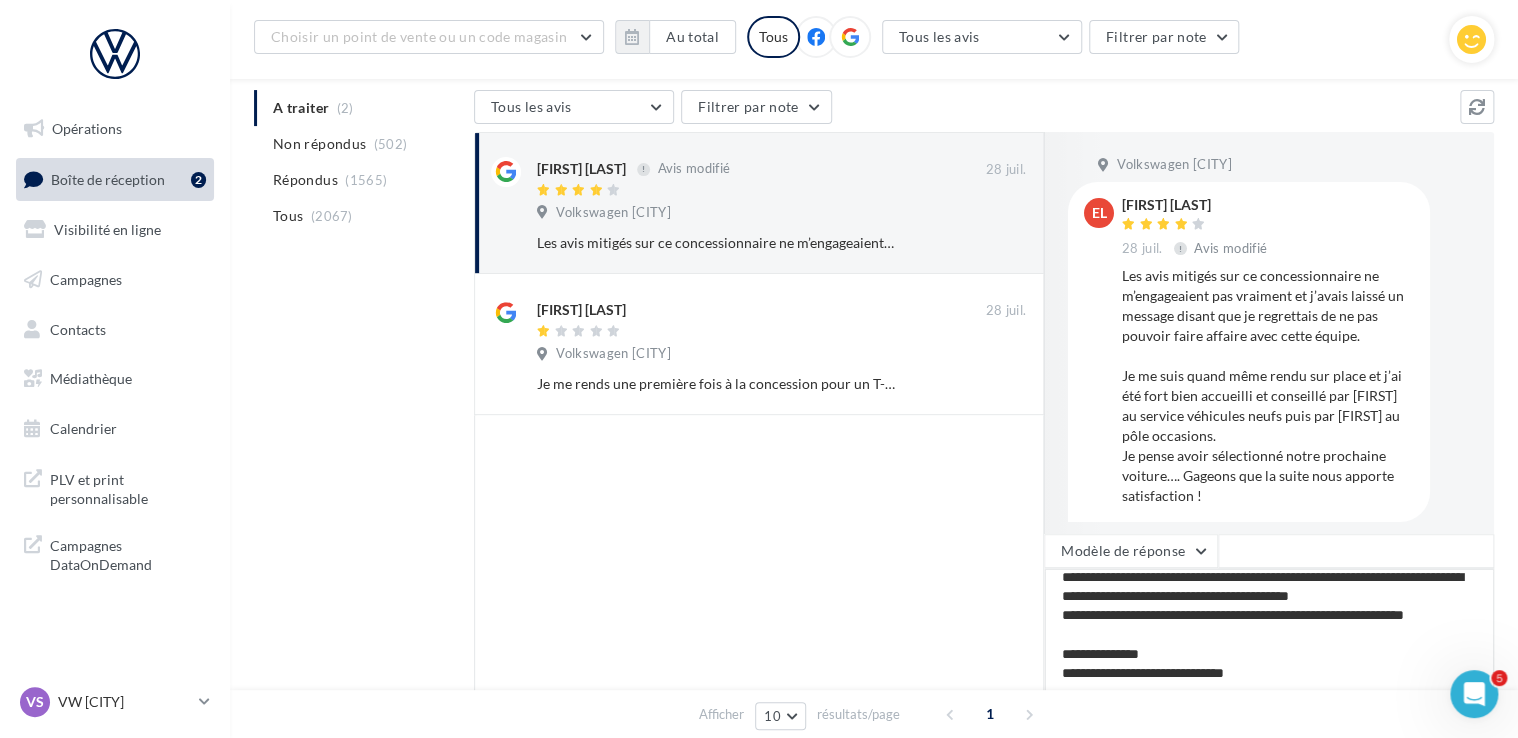 scroll, scrollTop: 117, scrollLeft: 0, axis: vertical 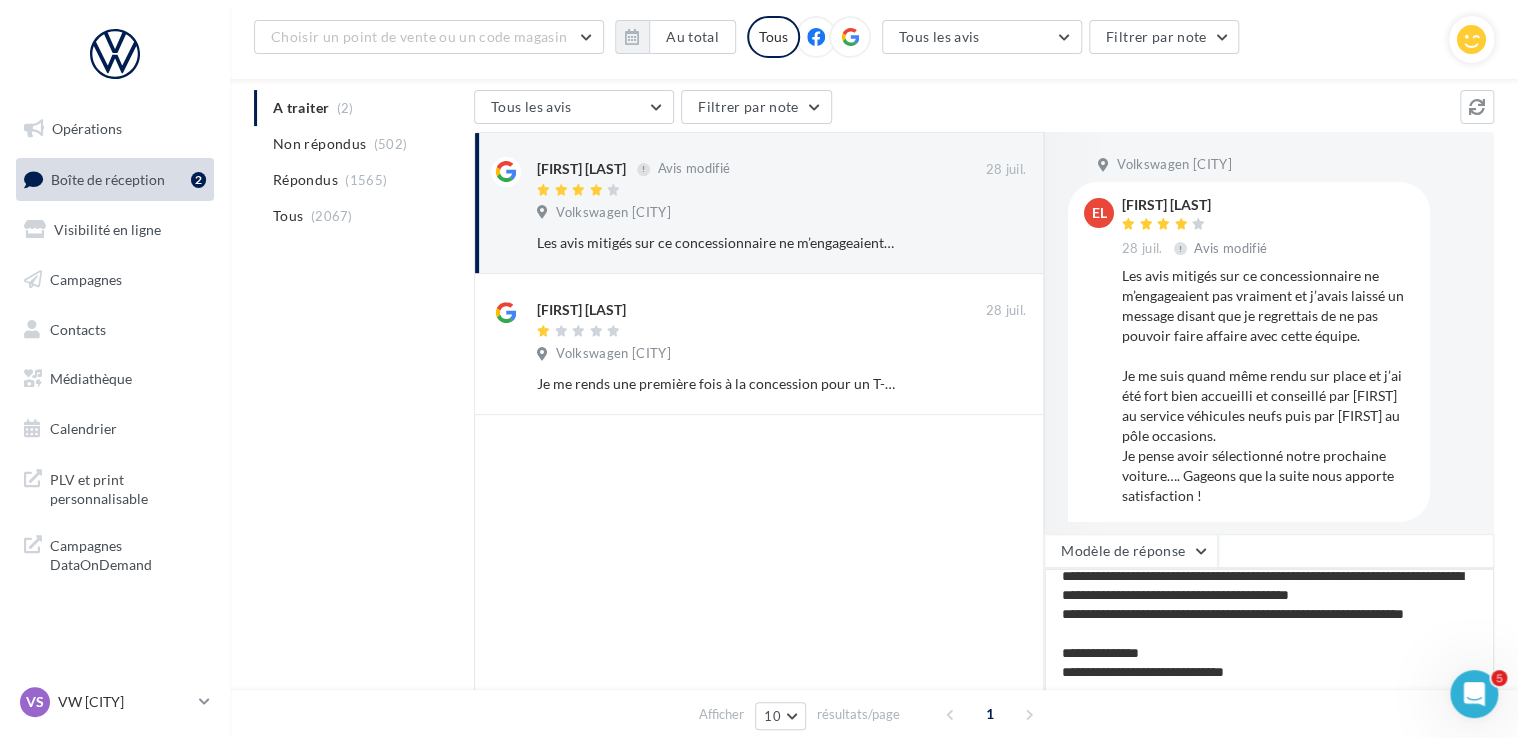 type on "**********" 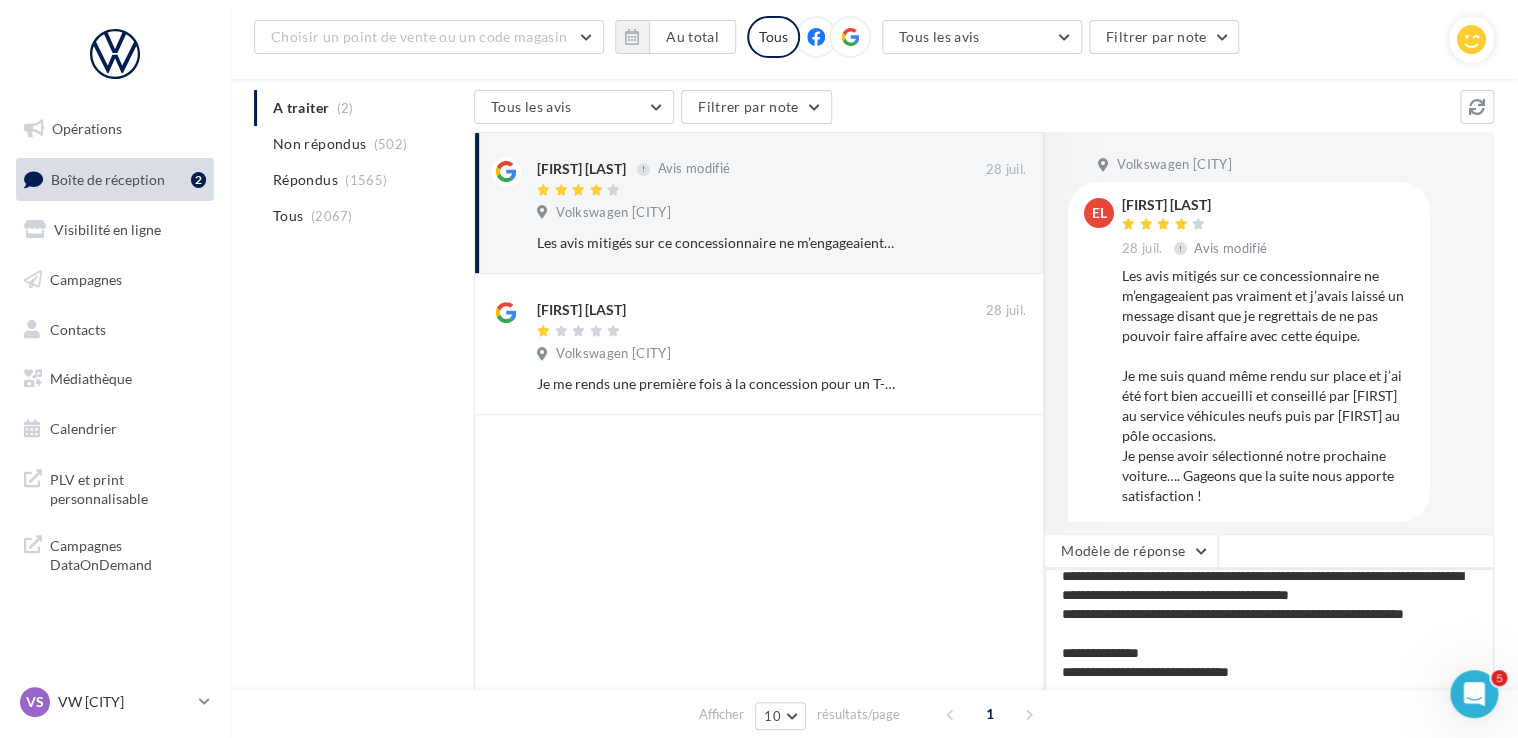 type on "**********" 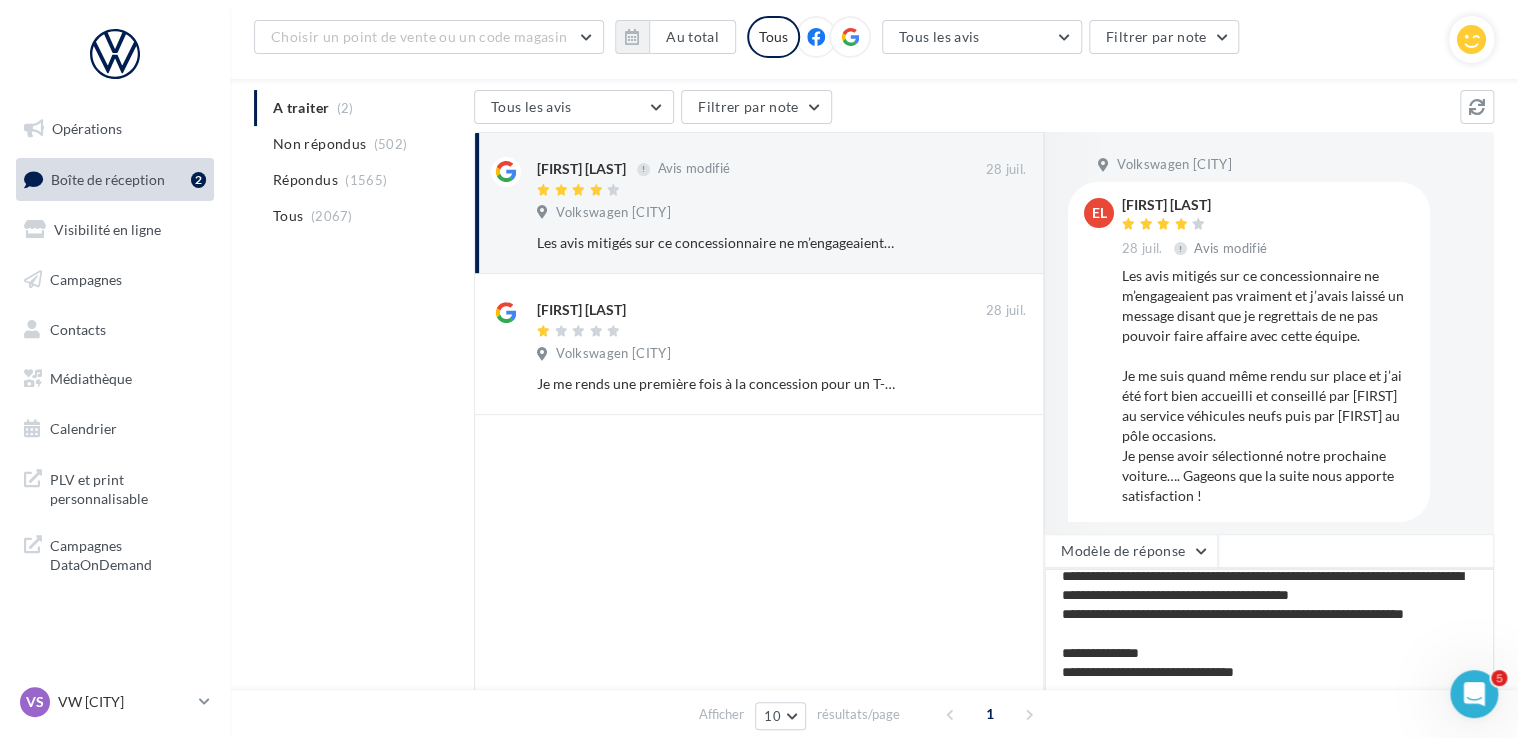 type on "**********" 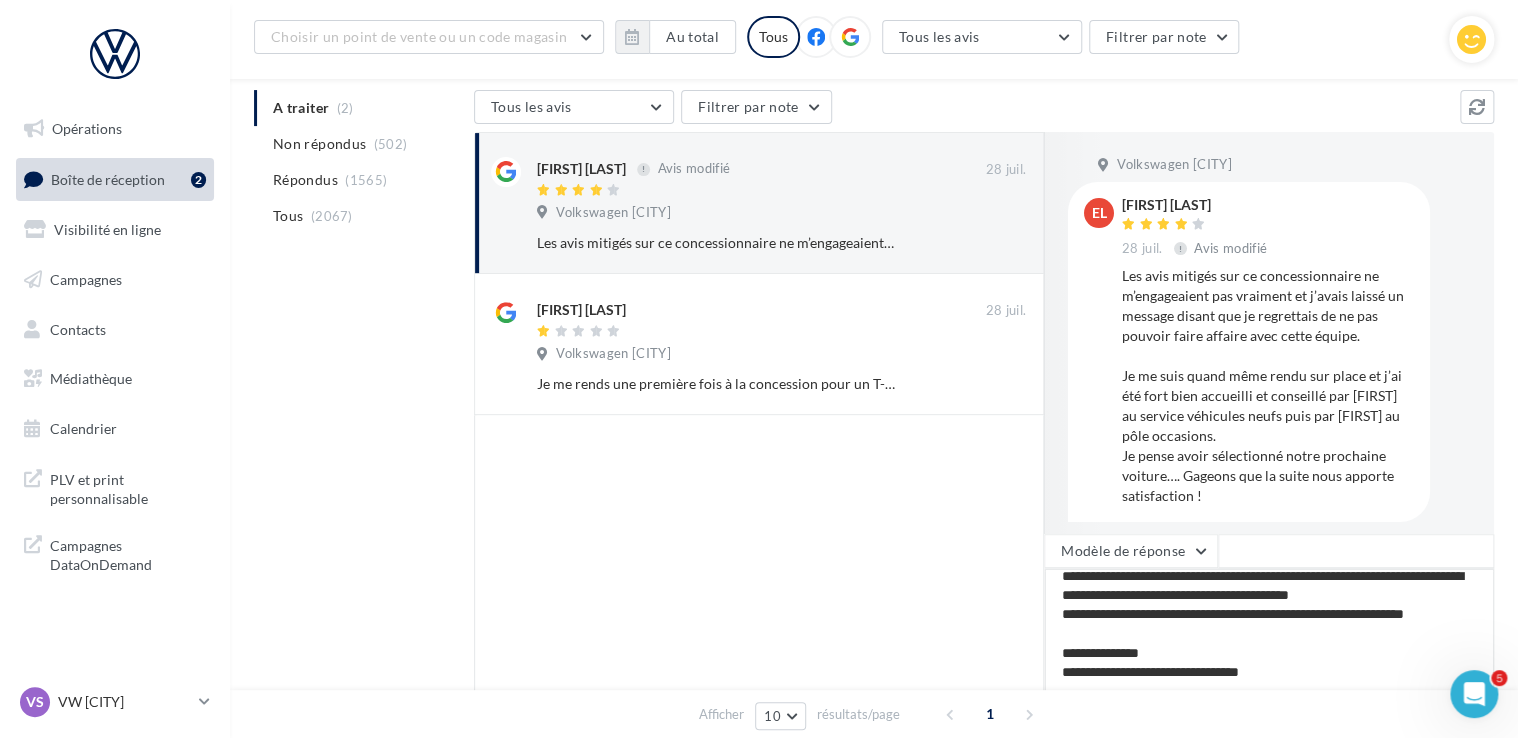 type on "**********" 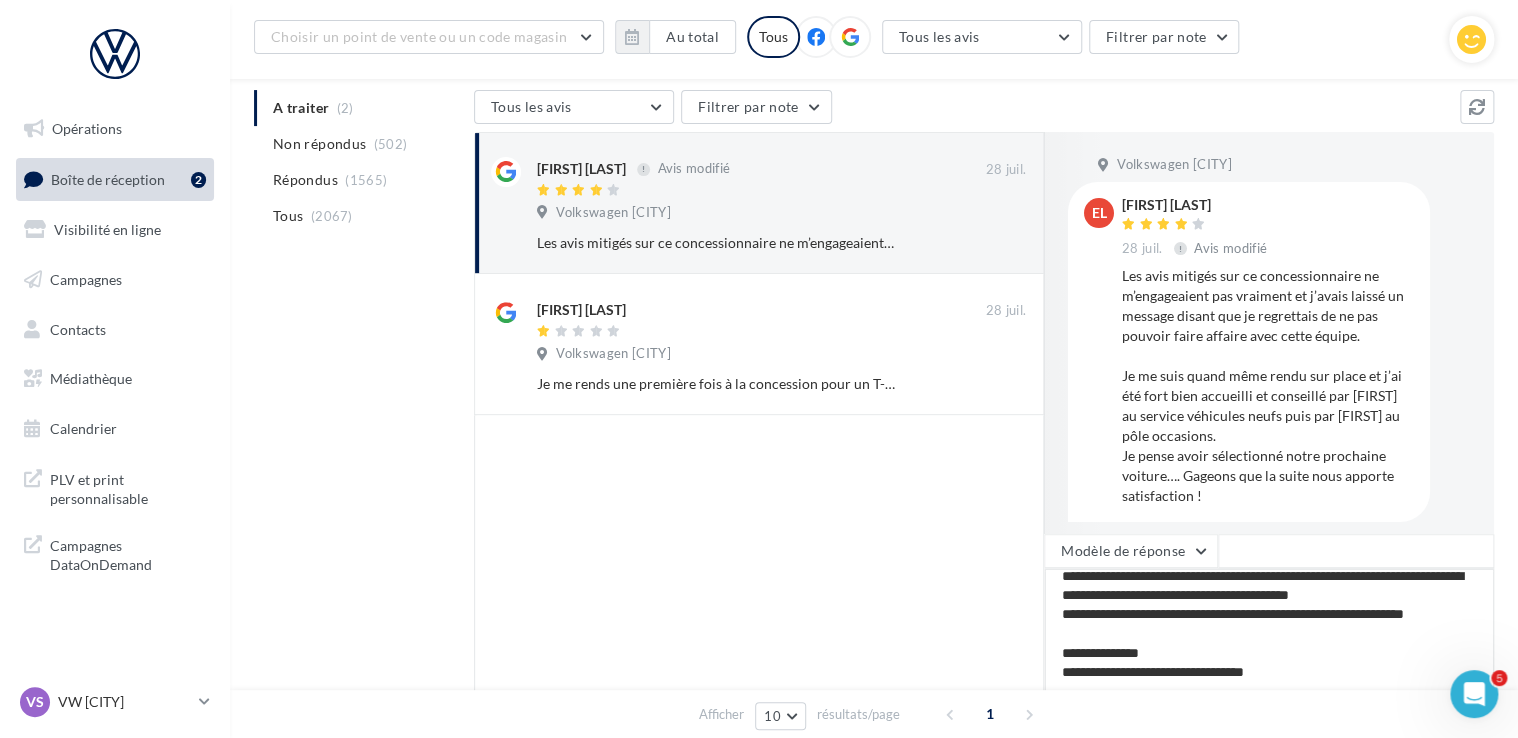 type on "**********" 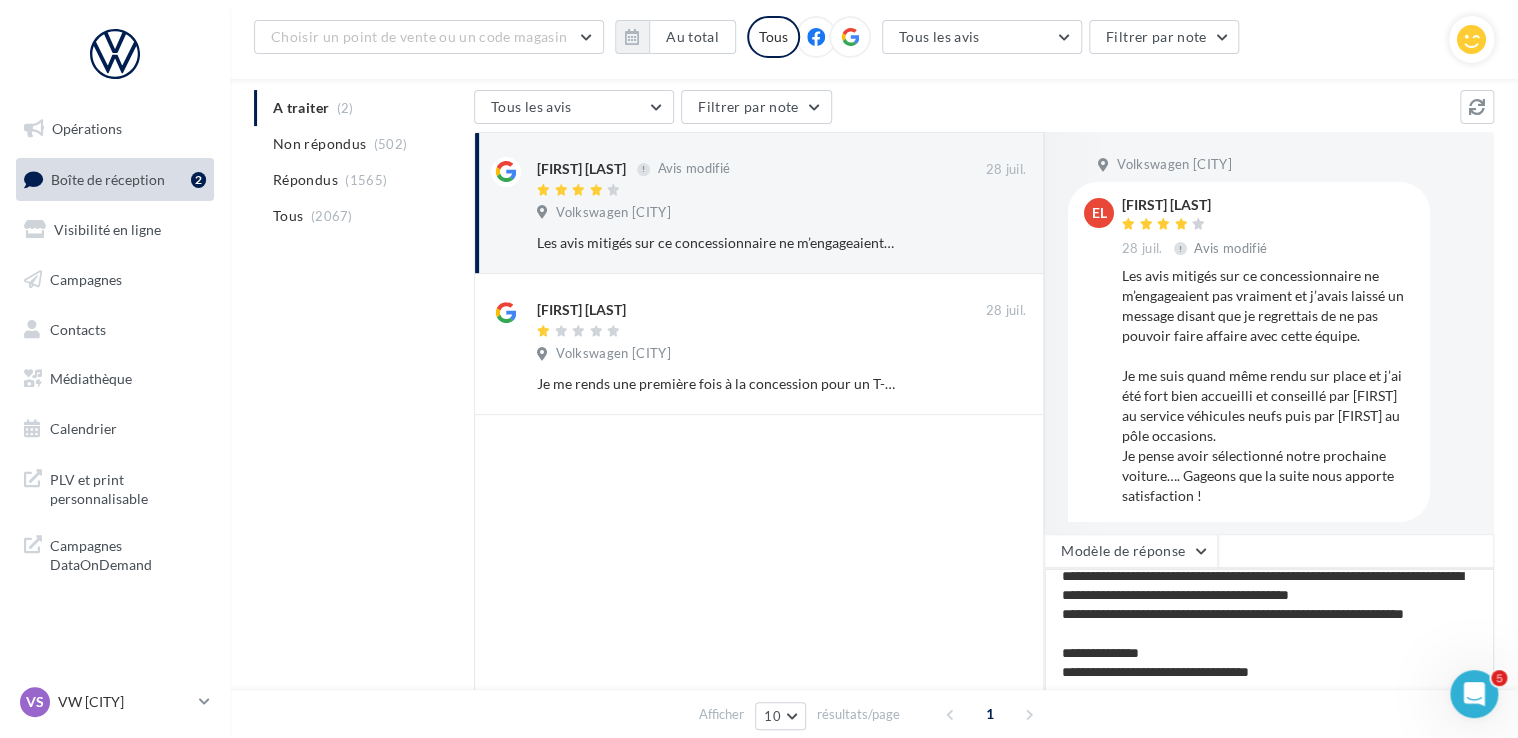 type on "**********" 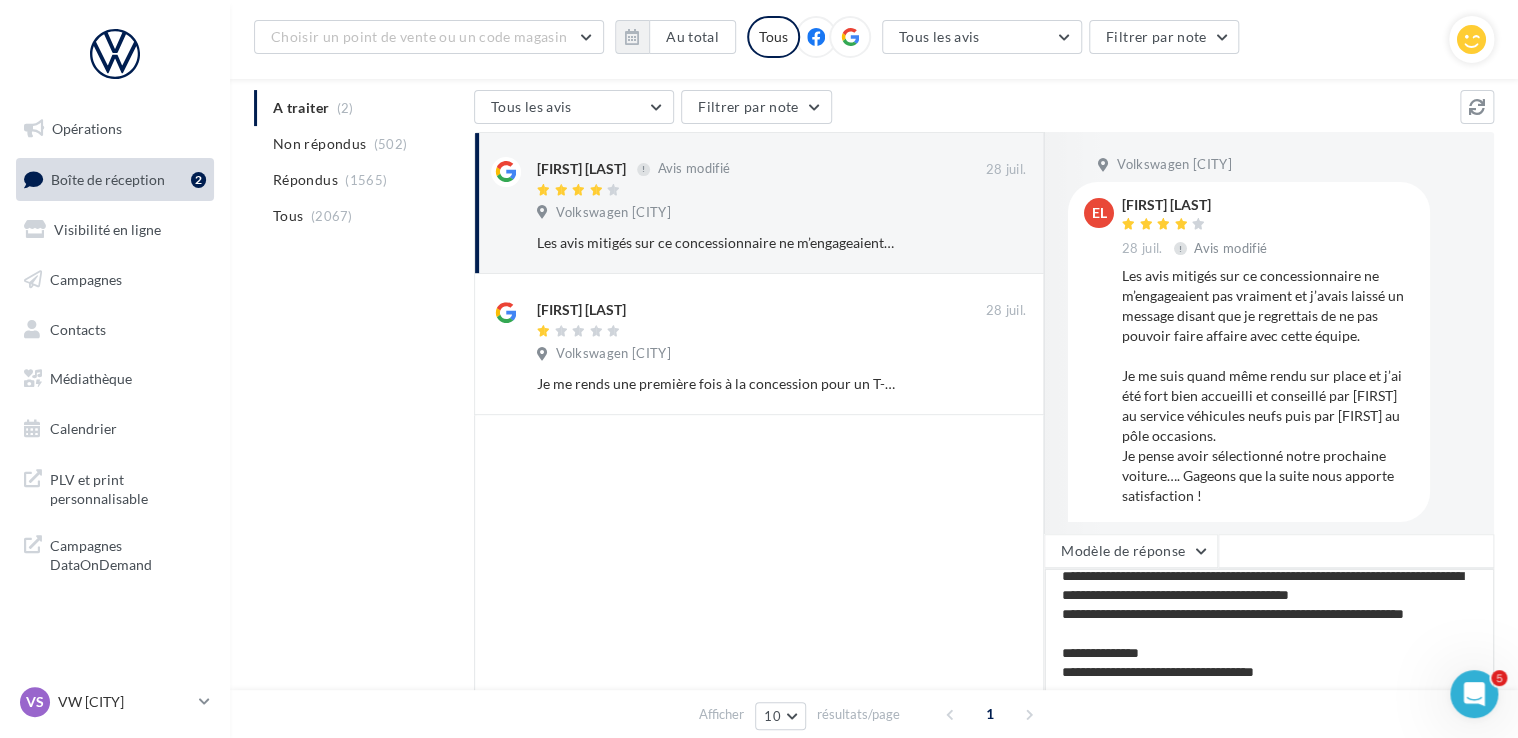 type on "**********" 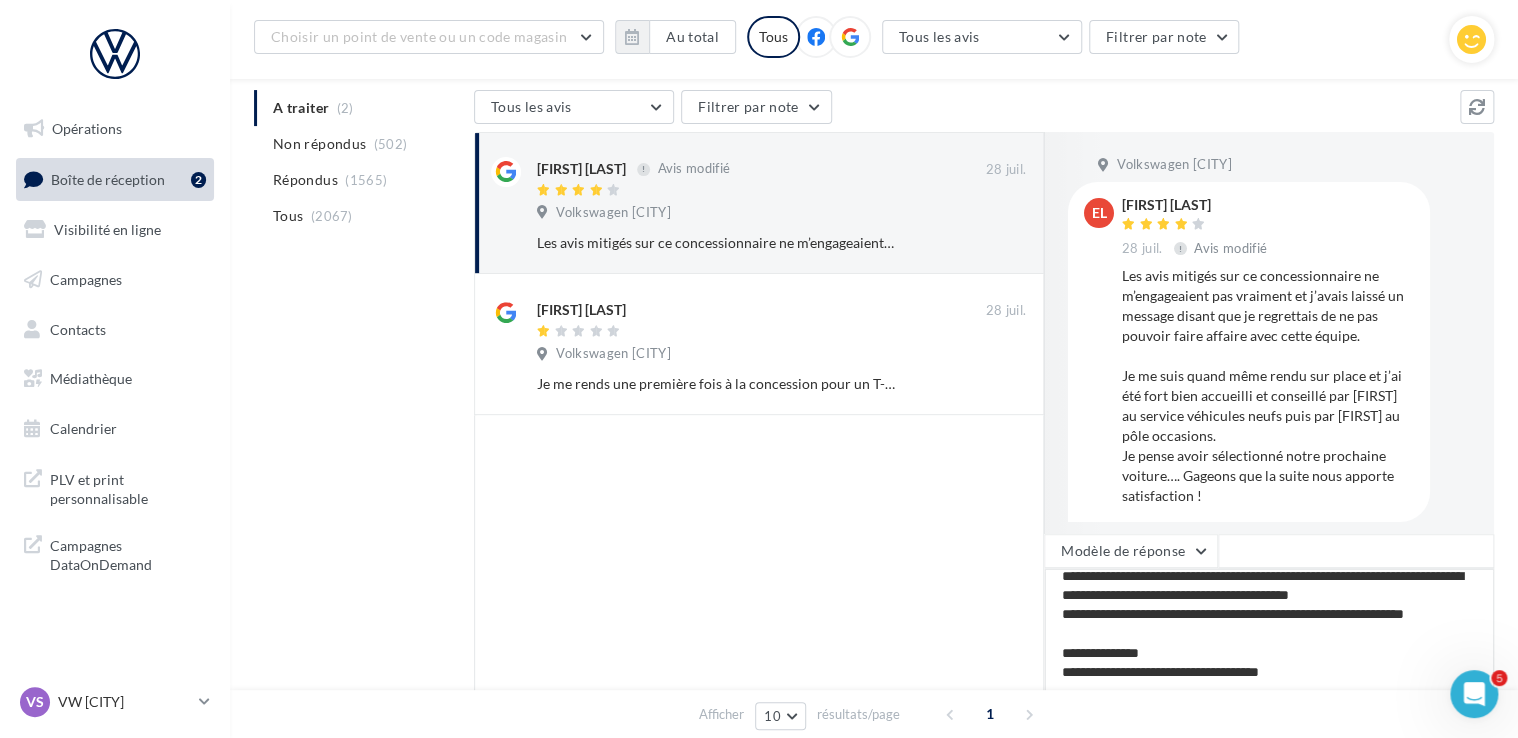 type on "**********" 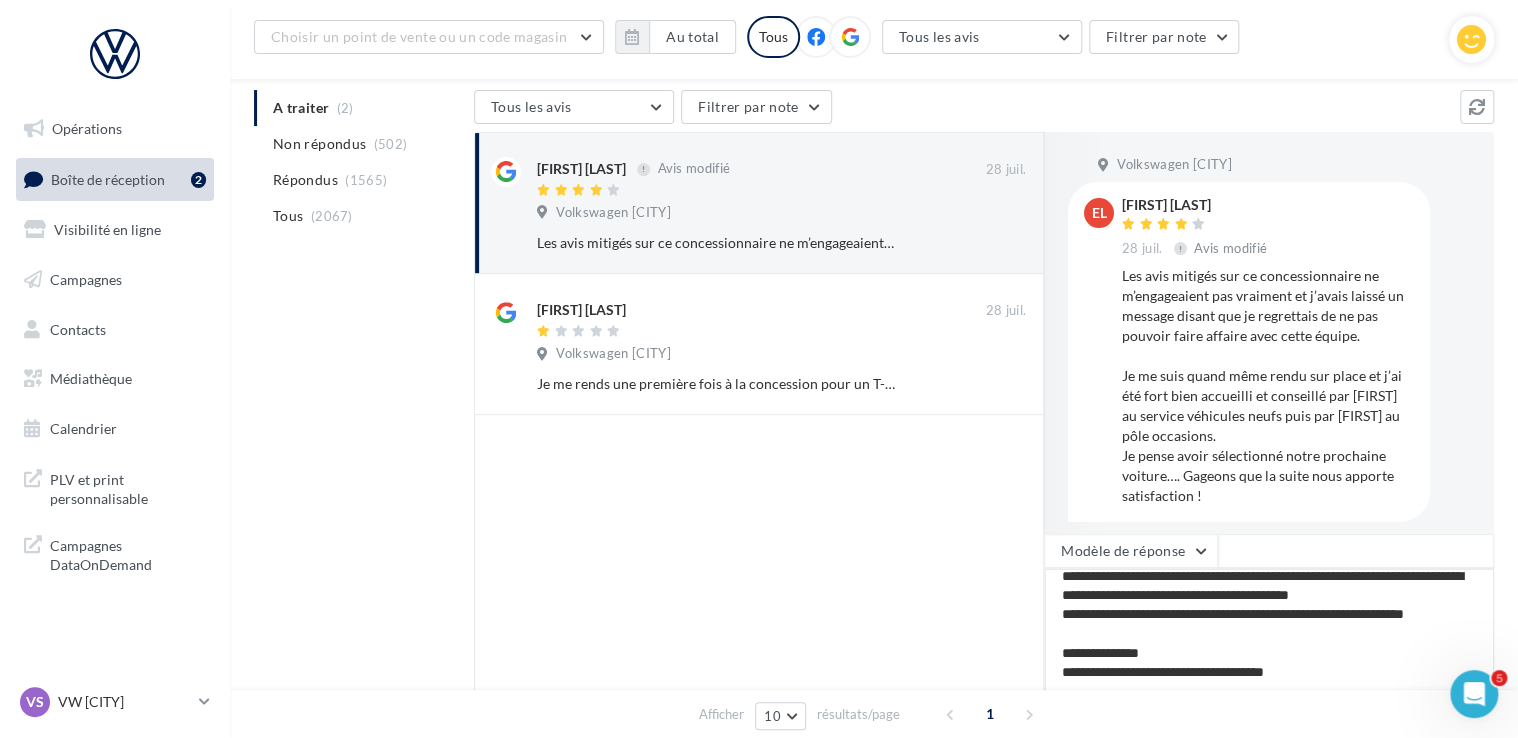 type on "**********" 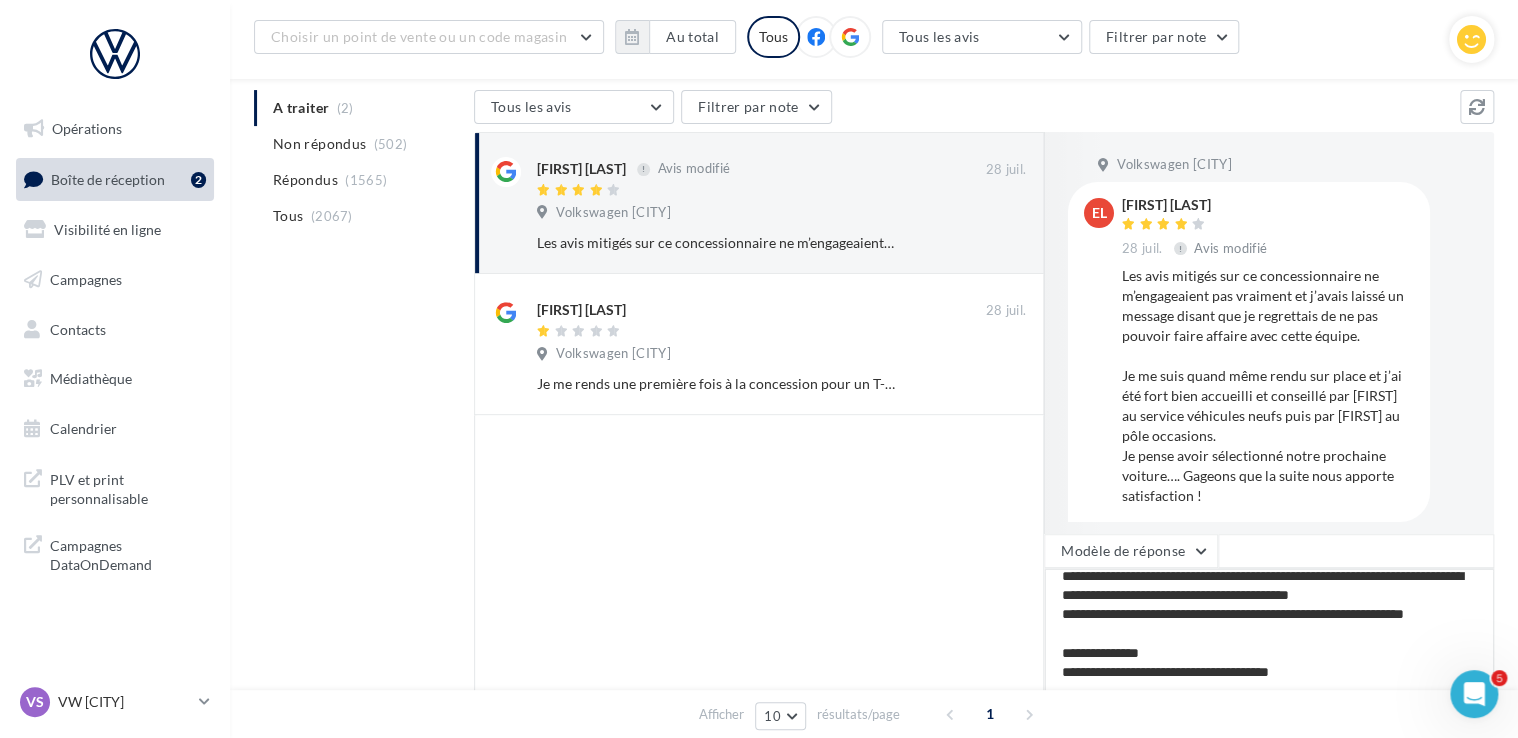scroll, scrollTop: 126, scrollLeft: 0, axis: vertical 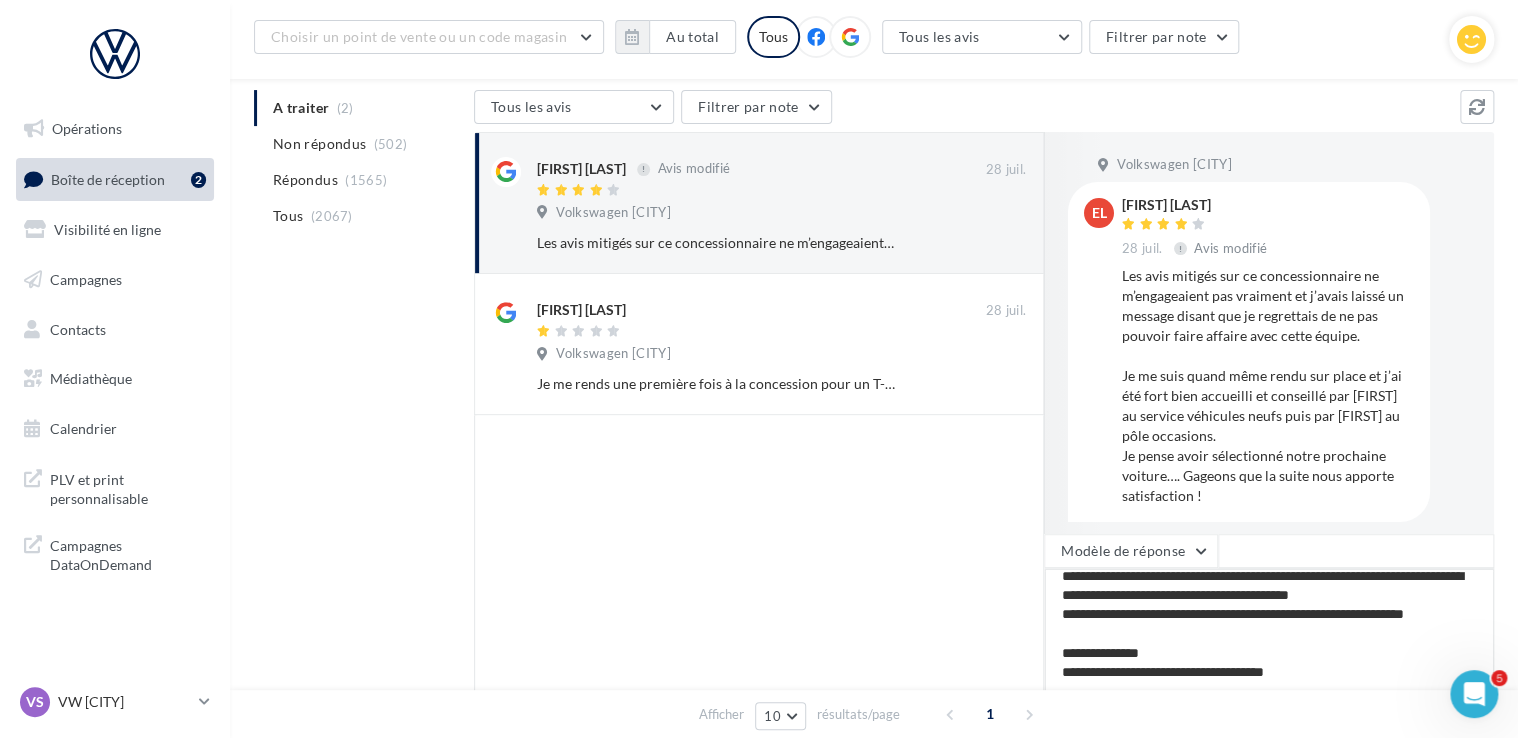 type on "**********" 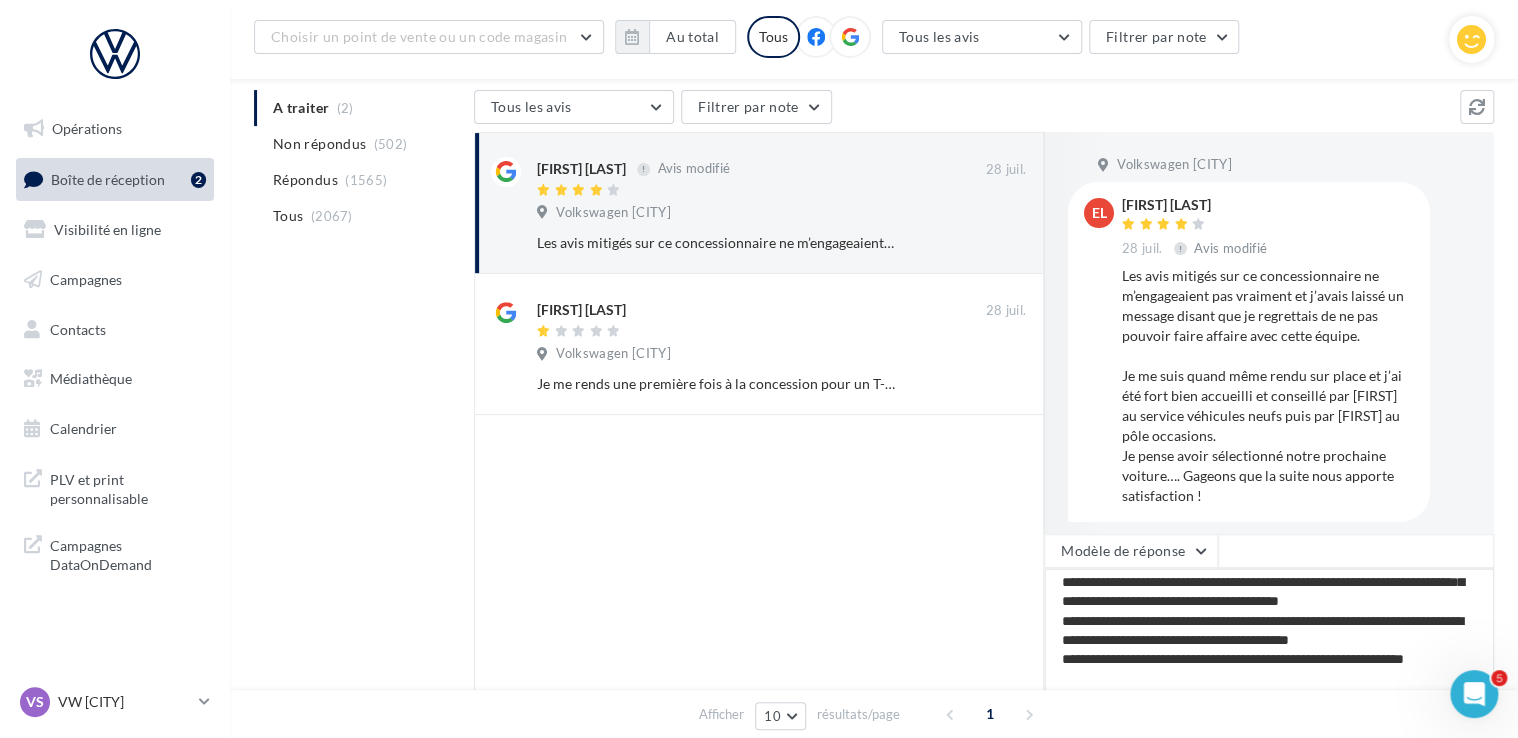 scroll, scrollTop: 126, scrollLeft: 0, axis: vertical 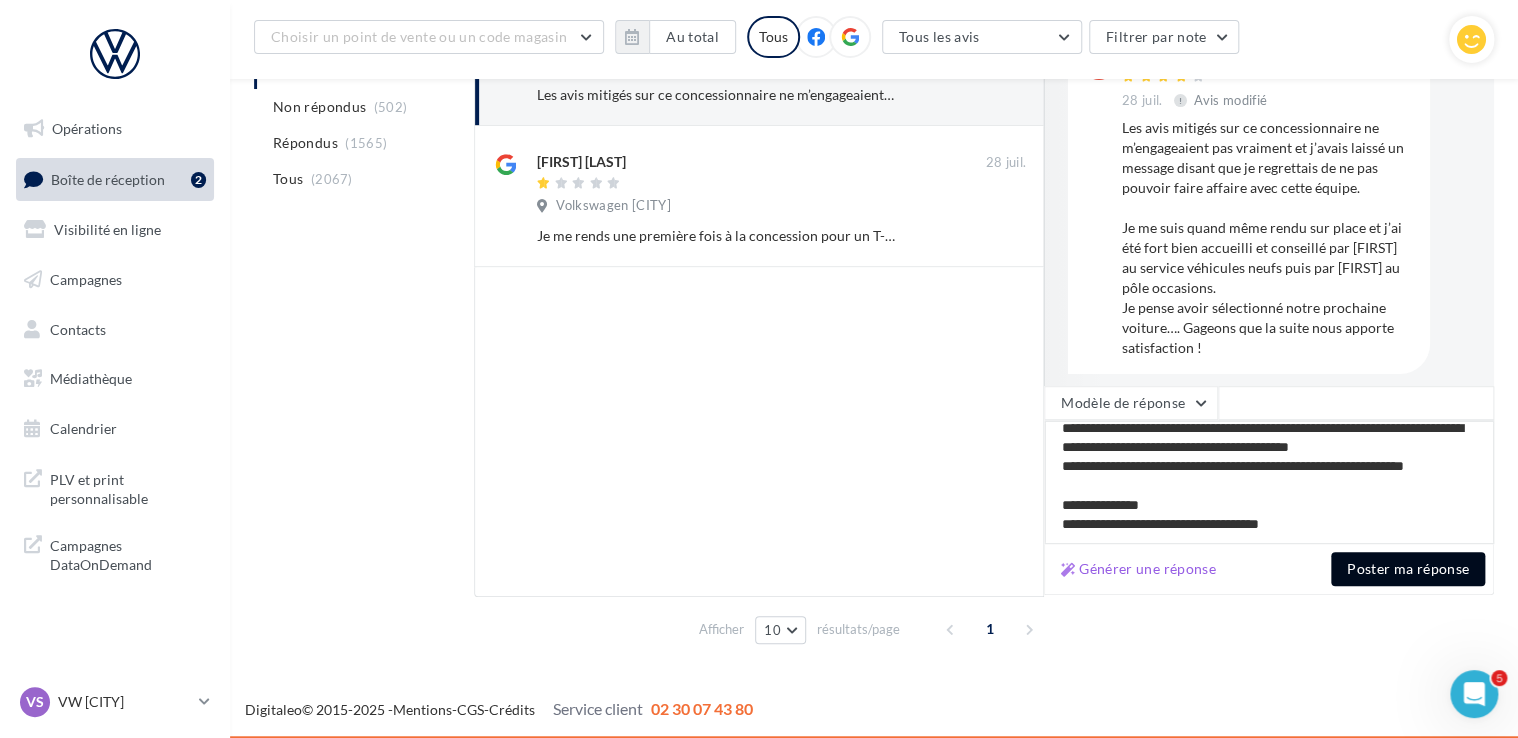 type on "**********" 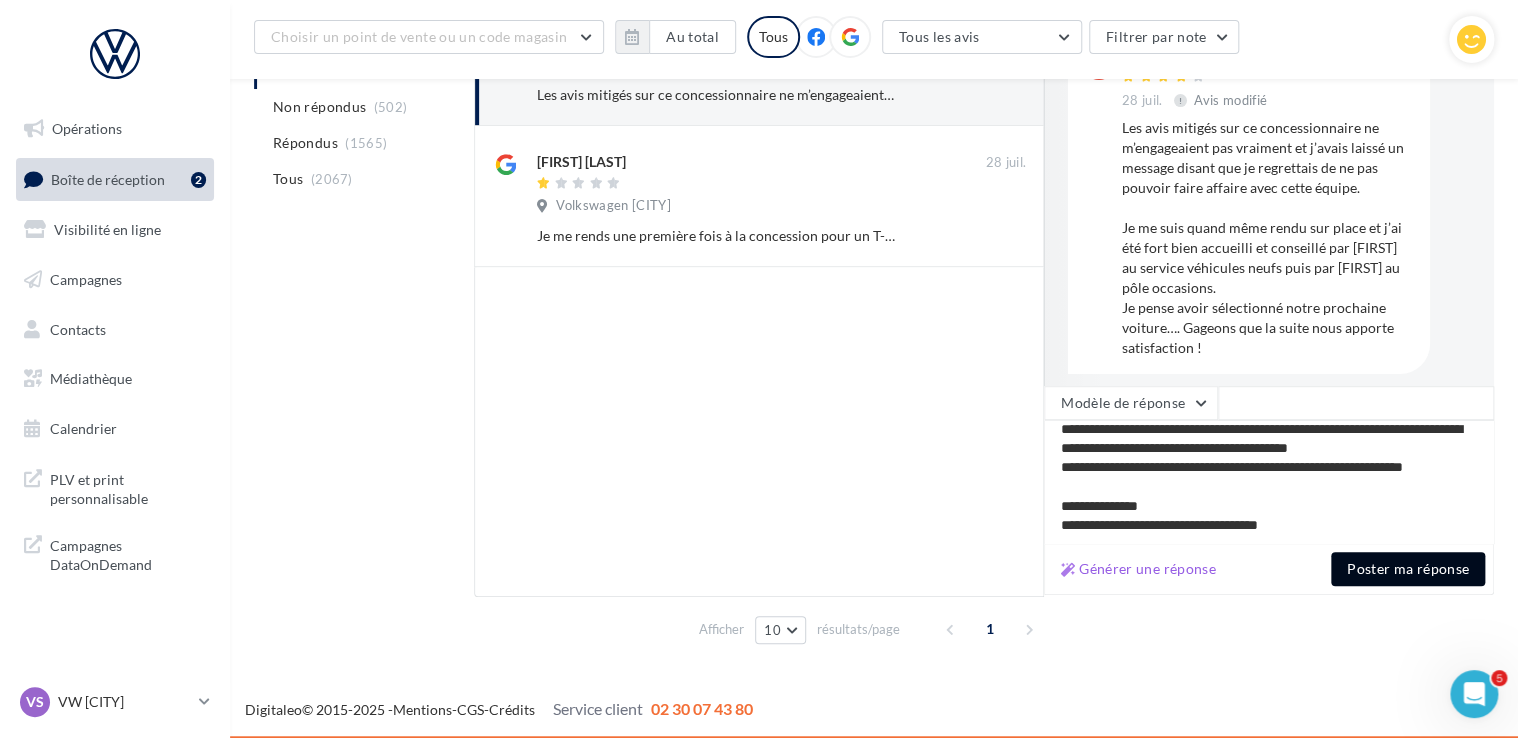 scroll, scrollTop: 124, scrollLeft: 0, axis: vertical 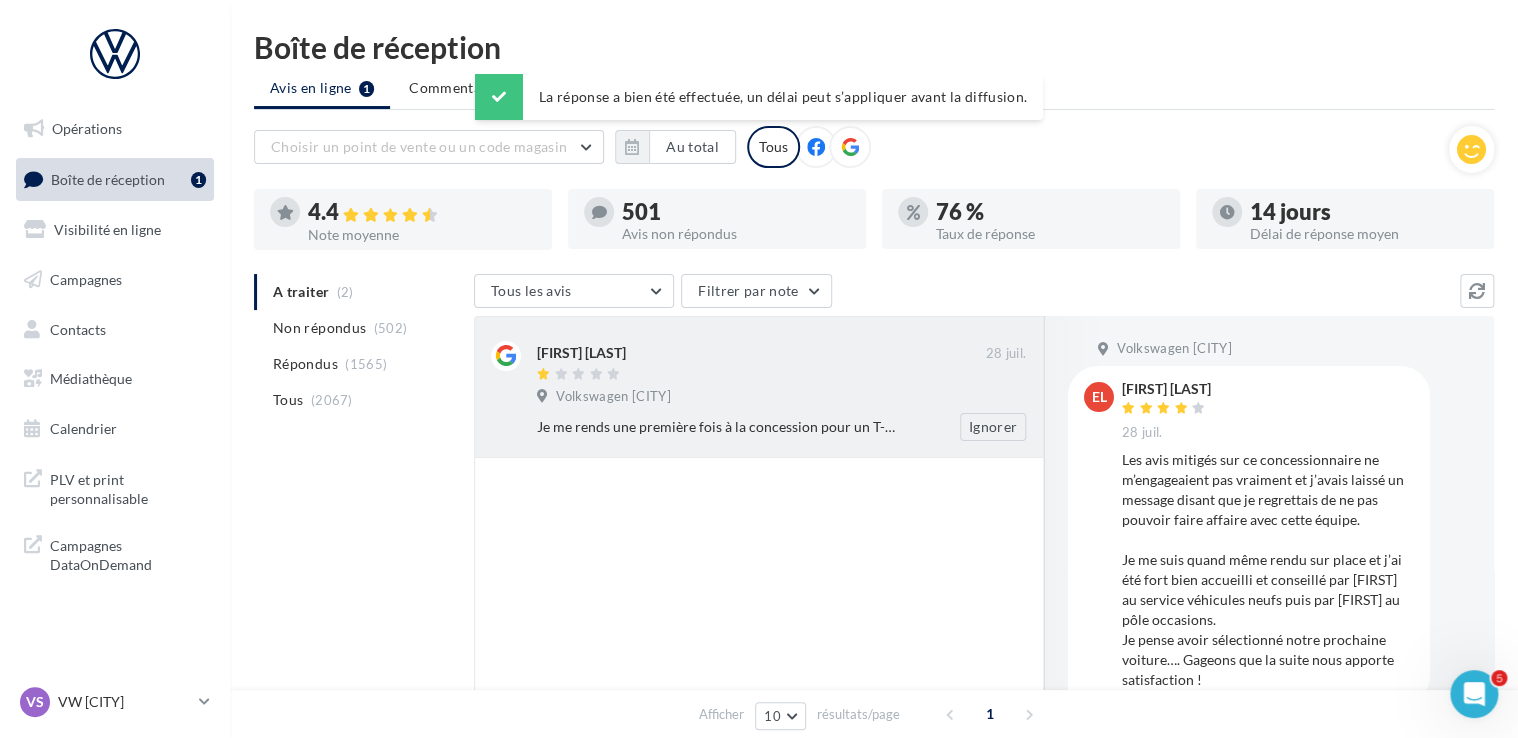 click on "[FIRST] [LAST]" at bounding box center (761, 351) 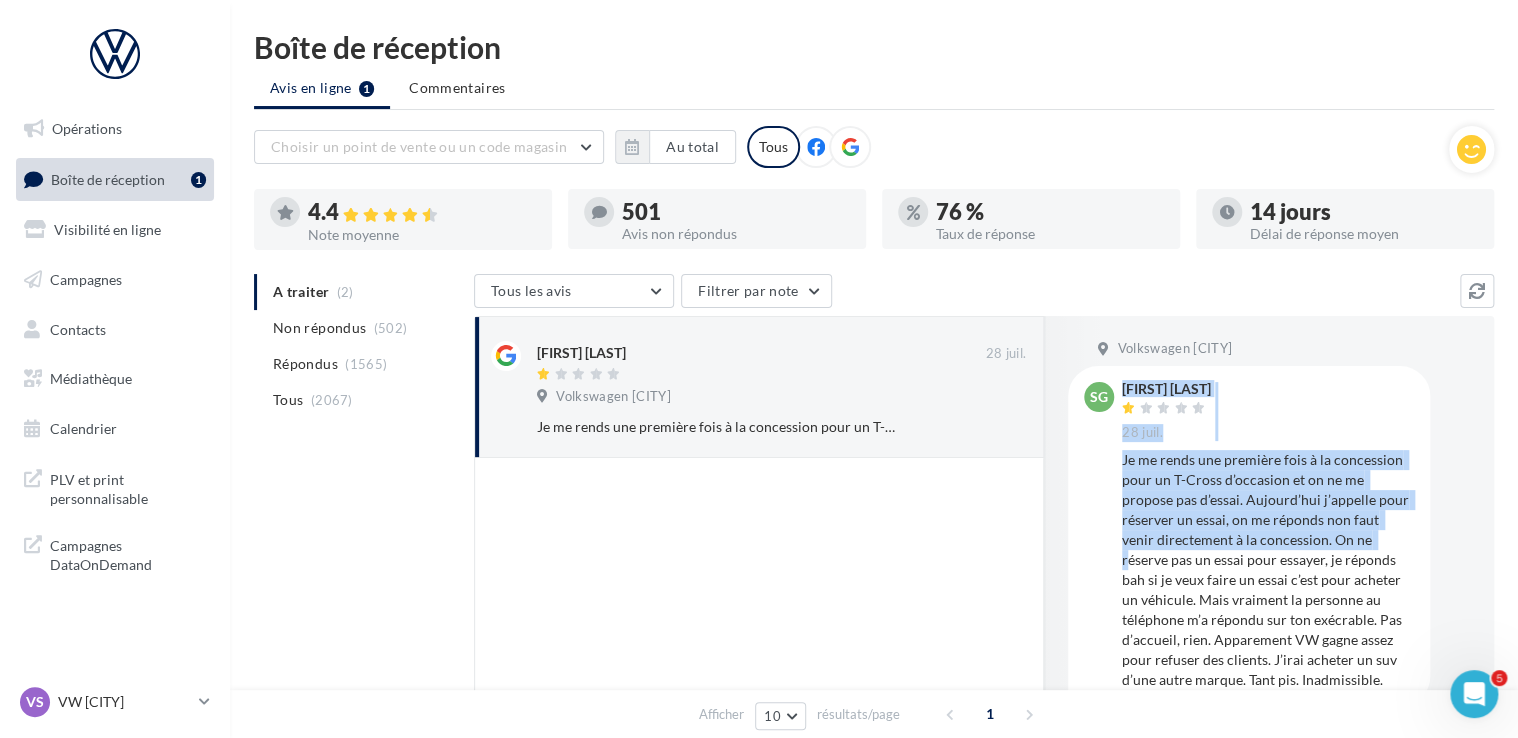 drag, startPoint x: 1109, startPoint y: 450, endPoint x: 1340, endPoint y: 546, distance: 250.15395 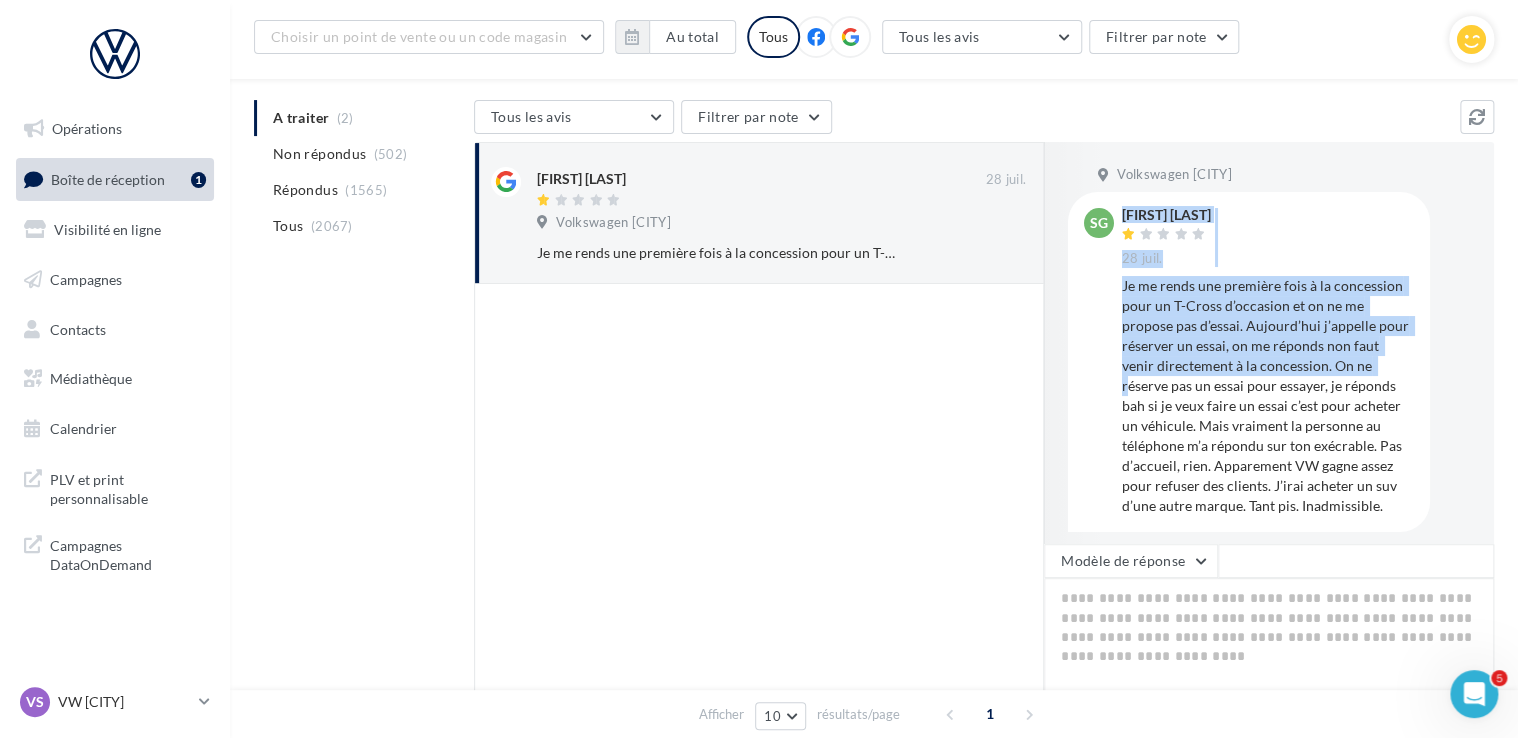 scroll, scrollTop: 200, scrollLeft: 0, axis: vertical 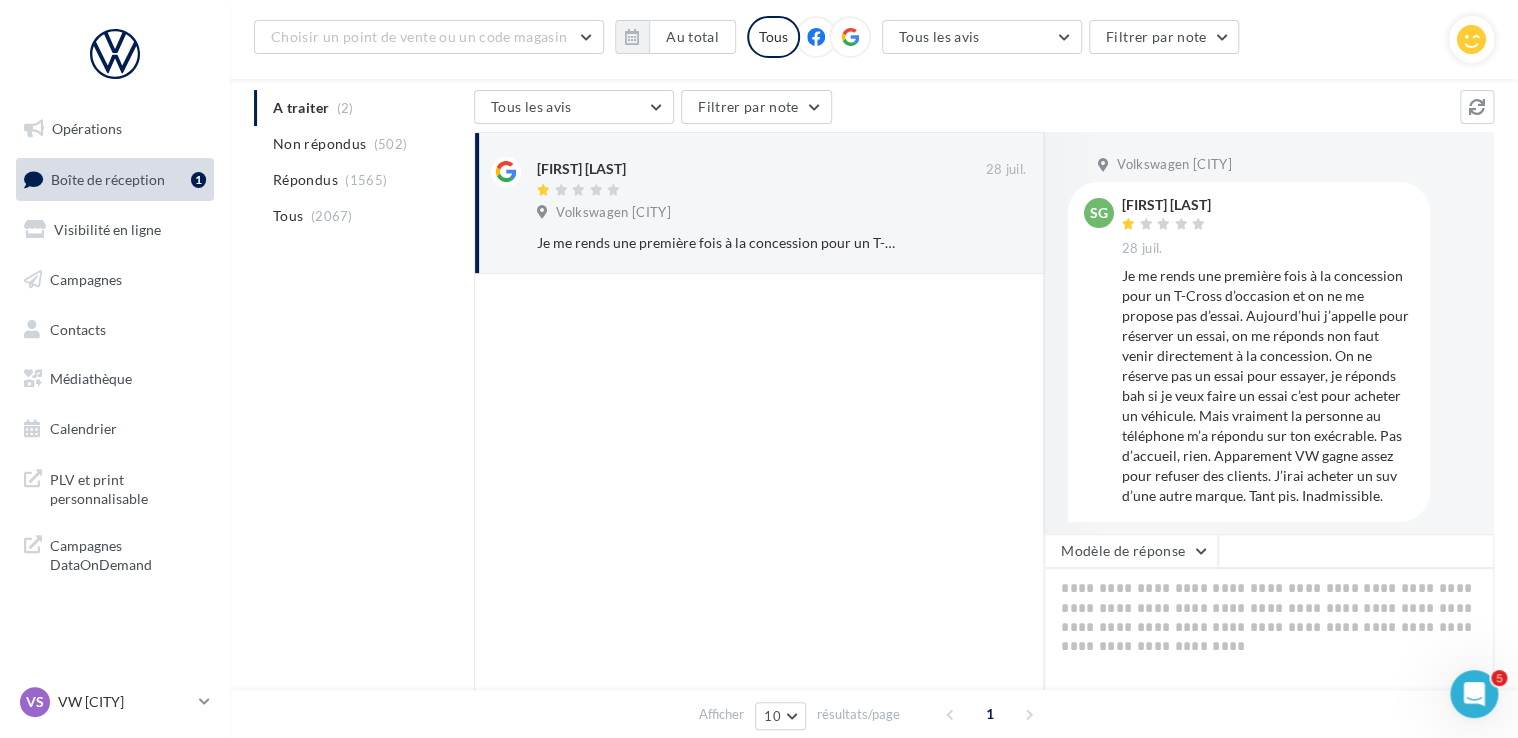 click on "Je me rends une première fois à la concession pour un T-Cross d’occasion et on ne me propose pas d’essai. Aujourd’hui j’appelle pour réserver un essai, on me réponds non faut venir directement à la concession. On ne réserve pas un essai pour essayer, je réponds bah si je veux faire un essai c’est pour acheter un véhicule. Mais vraiment la personne au téléphone m’a répondu sur ton exécrable. Pas d’accueil, rien. Apparement VW gagne assez pour refuser des clients. J’irai acheter un suv d’une autre marque. Tant pis. Inadmissible." at bounding box center [1268, 386] 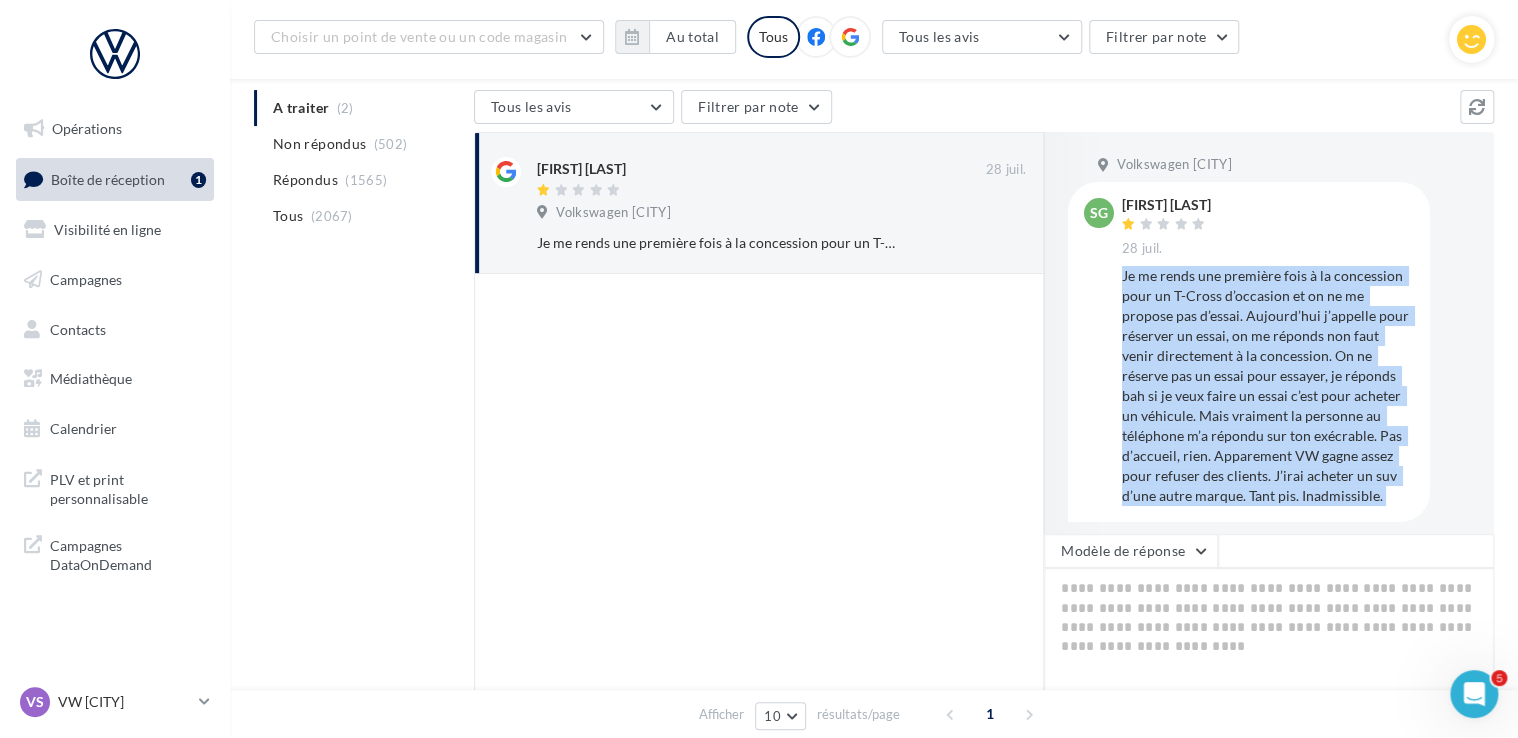 drag, startPoint x: 1388, startPoint y: 498, endPoint x: 1120, endPoint y: 278, distance: 346.73334 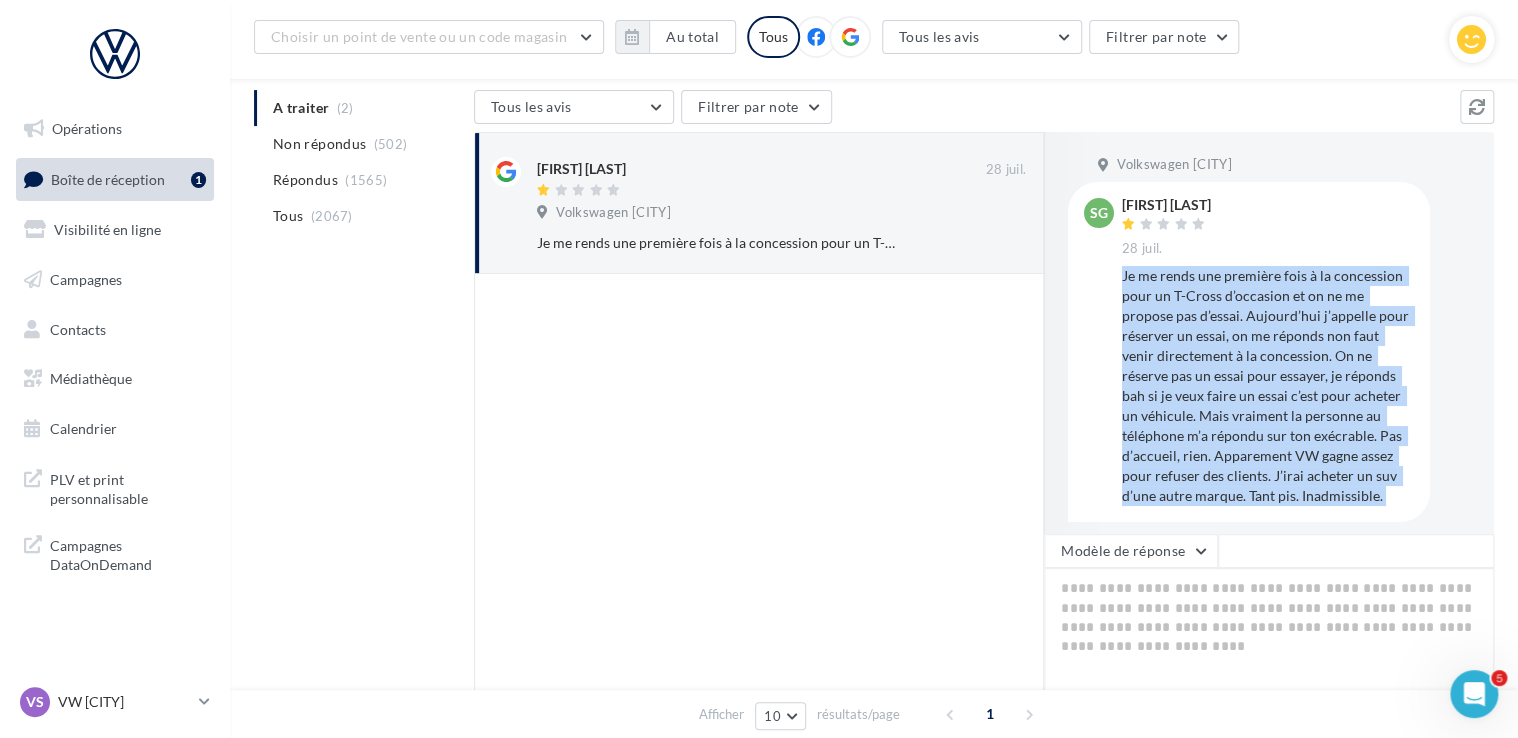 click on "SG
[FIRST] [LAST]
28 juil.
Je me rends une première fois à la concession pour un T-Cross d’occasion et on ne me propose pas d’essai. Aujourd’hui j’appelle pour réserver un essai, on me réponds non faut venir directement à la concession. On ne réserve pas un essai pour essayer, je réponds bah si je veux faire un essai c’est pour acheter un véhicule. Mais vraiment la personne au téléphone m’a répondu sur ton exécrable. Pas d’accueil, rien. Apparement VW gagne assez pour refuser des clients. J’irai acheter un suv d’une autre marque. Tant pis. Inadmissible." at bounding box center [1249, 351] 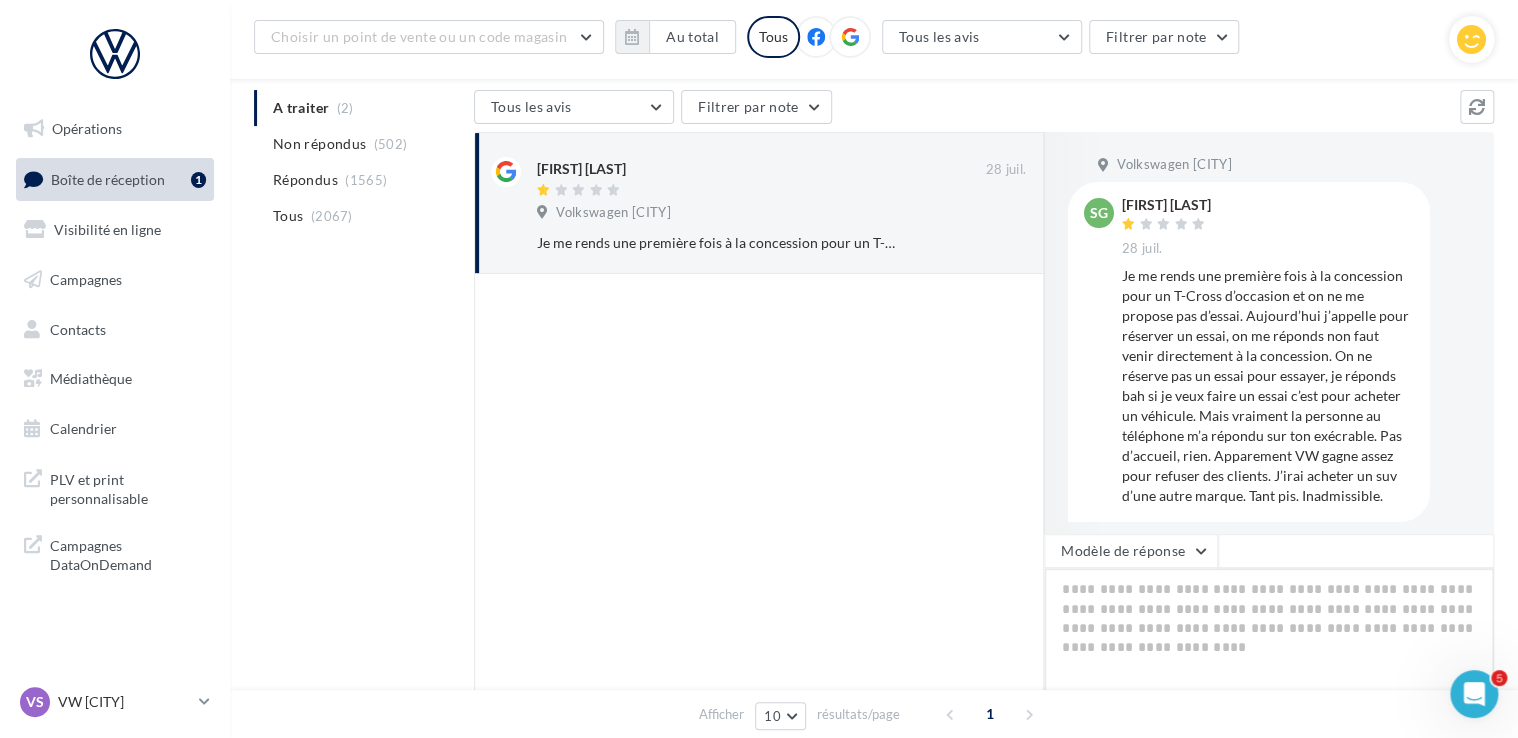 click at bounding box center [1269, 630] 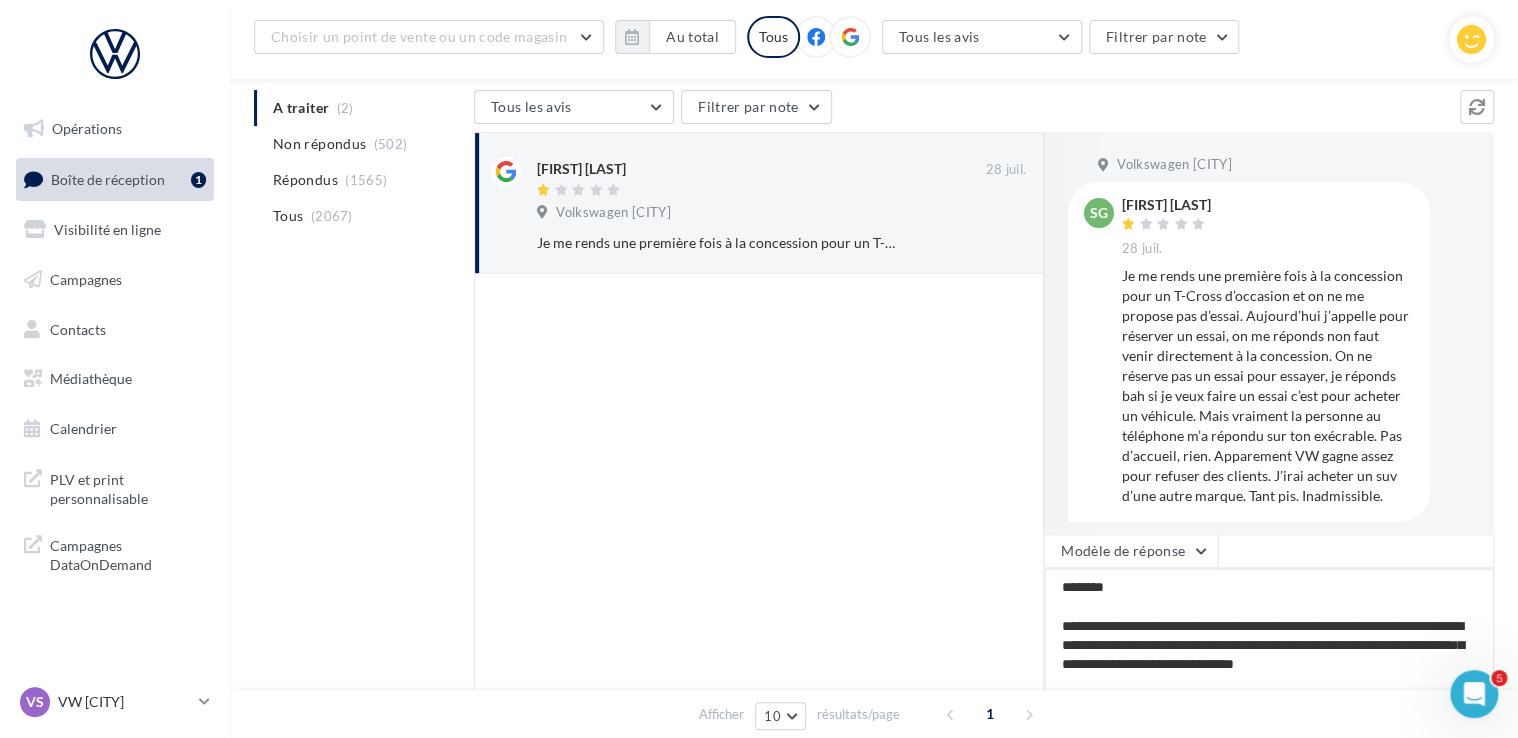 scroll, scrollTop: 100, scrollLeft: 0, axis: vertical 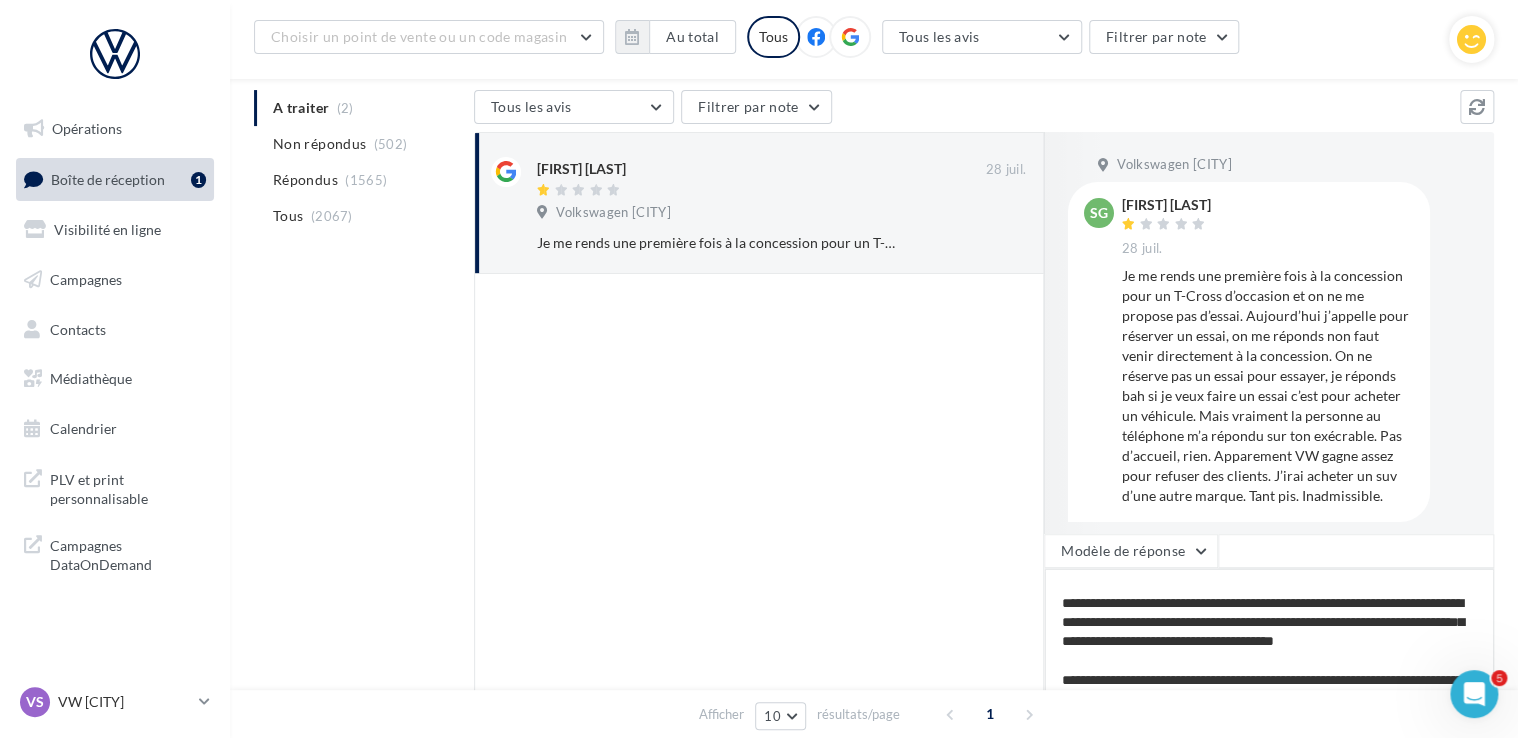 drag, startPoint x: 1317, startPoint y: 638, endPoint x: 1330, endPoint y: 654, distance: 20.615528 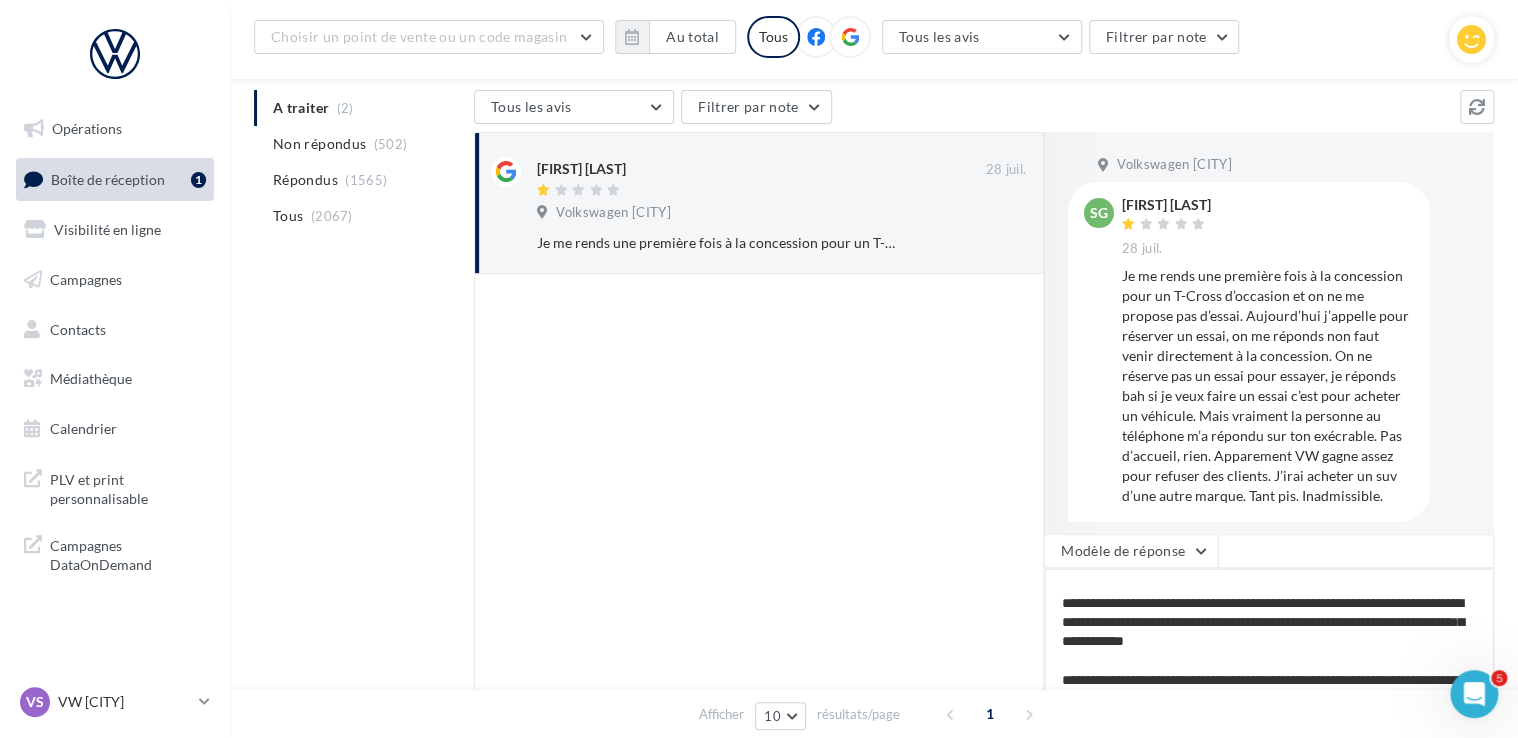 type on "**********" 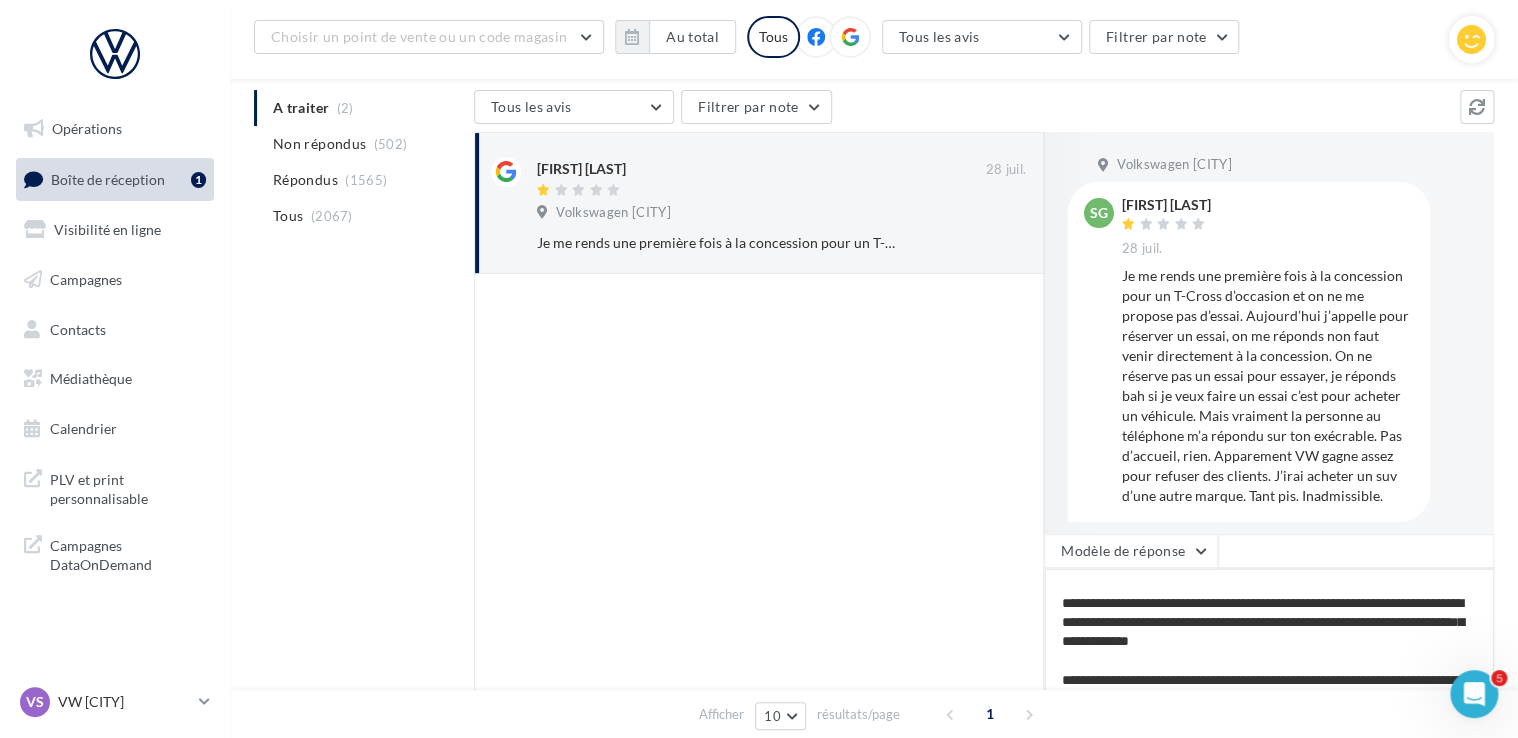 type on "**********" 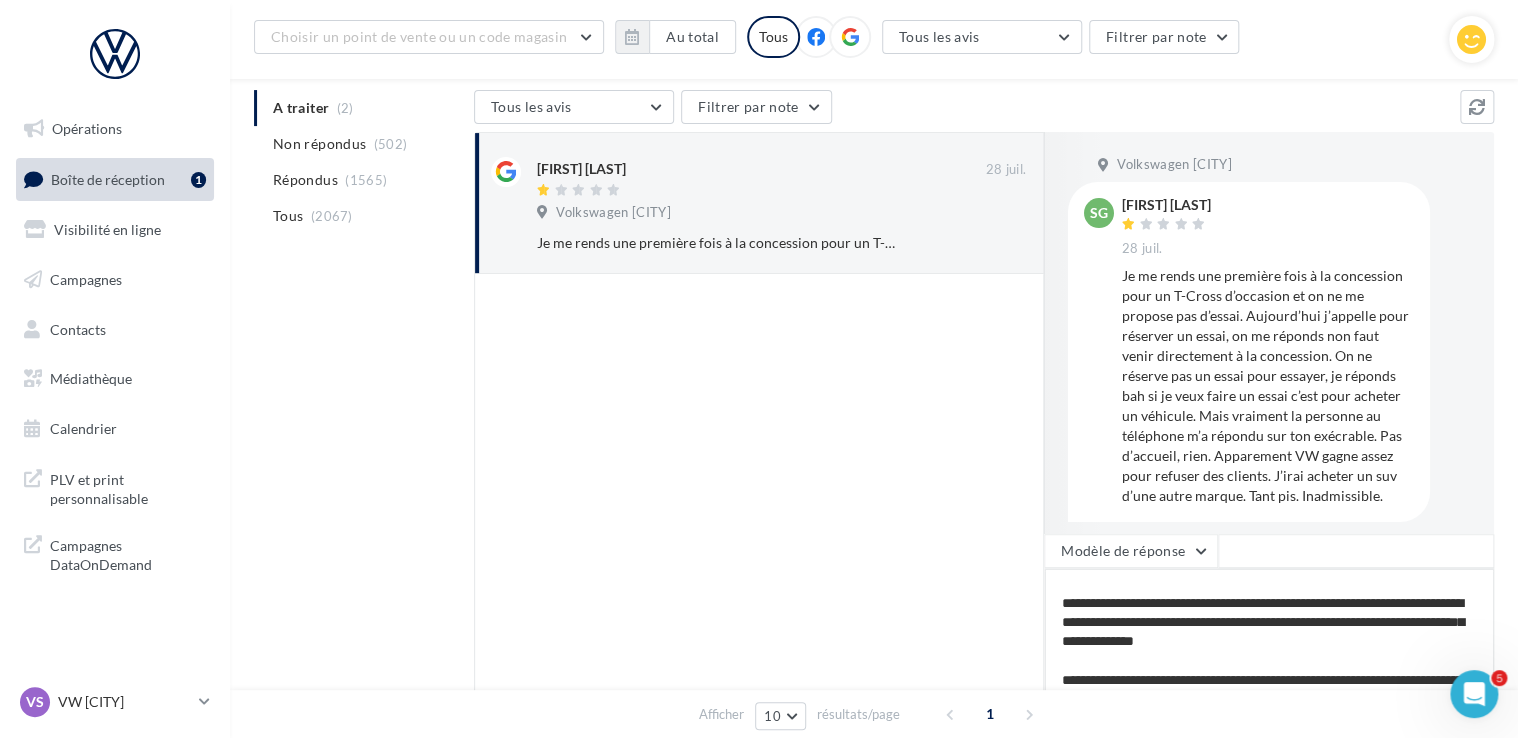 type on "**********" 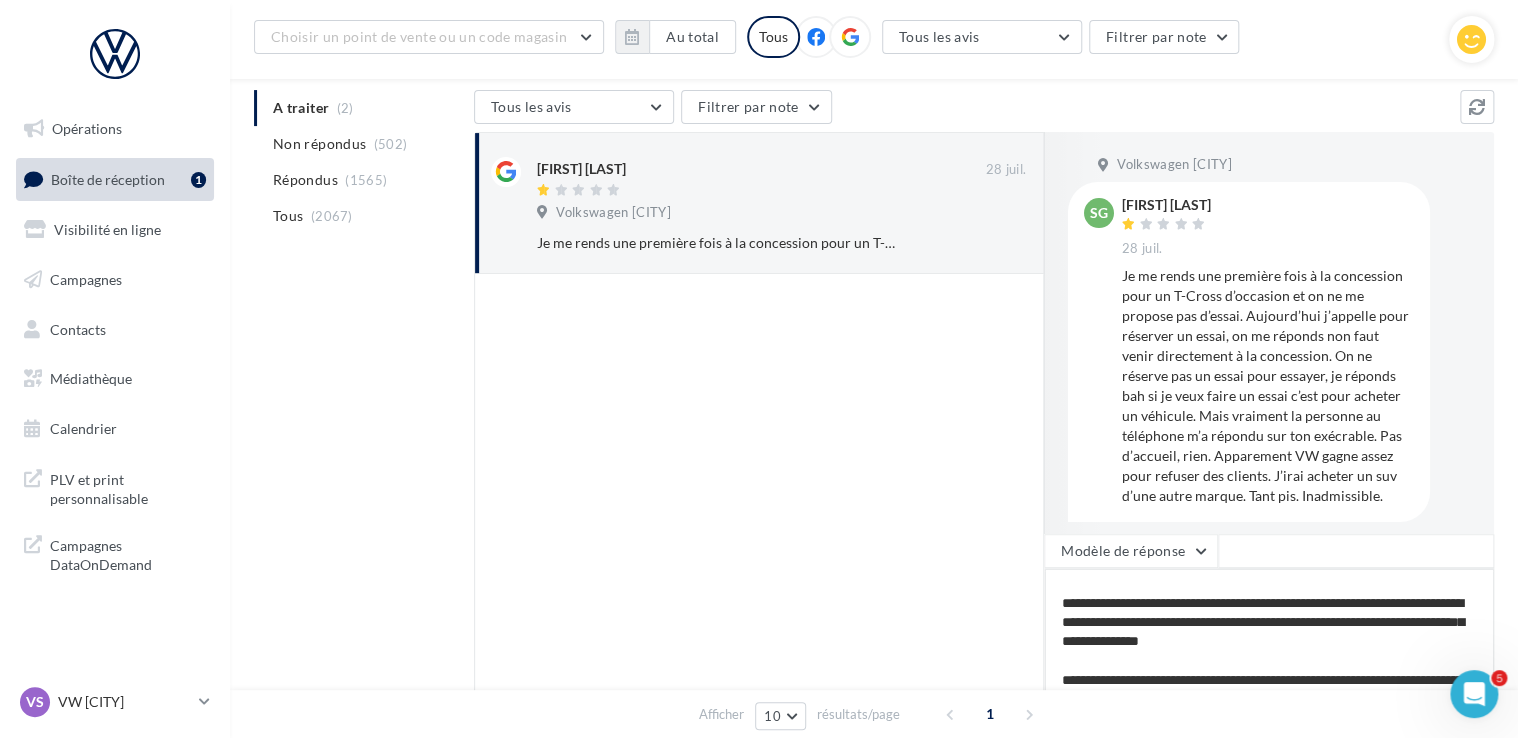 type on "**********" 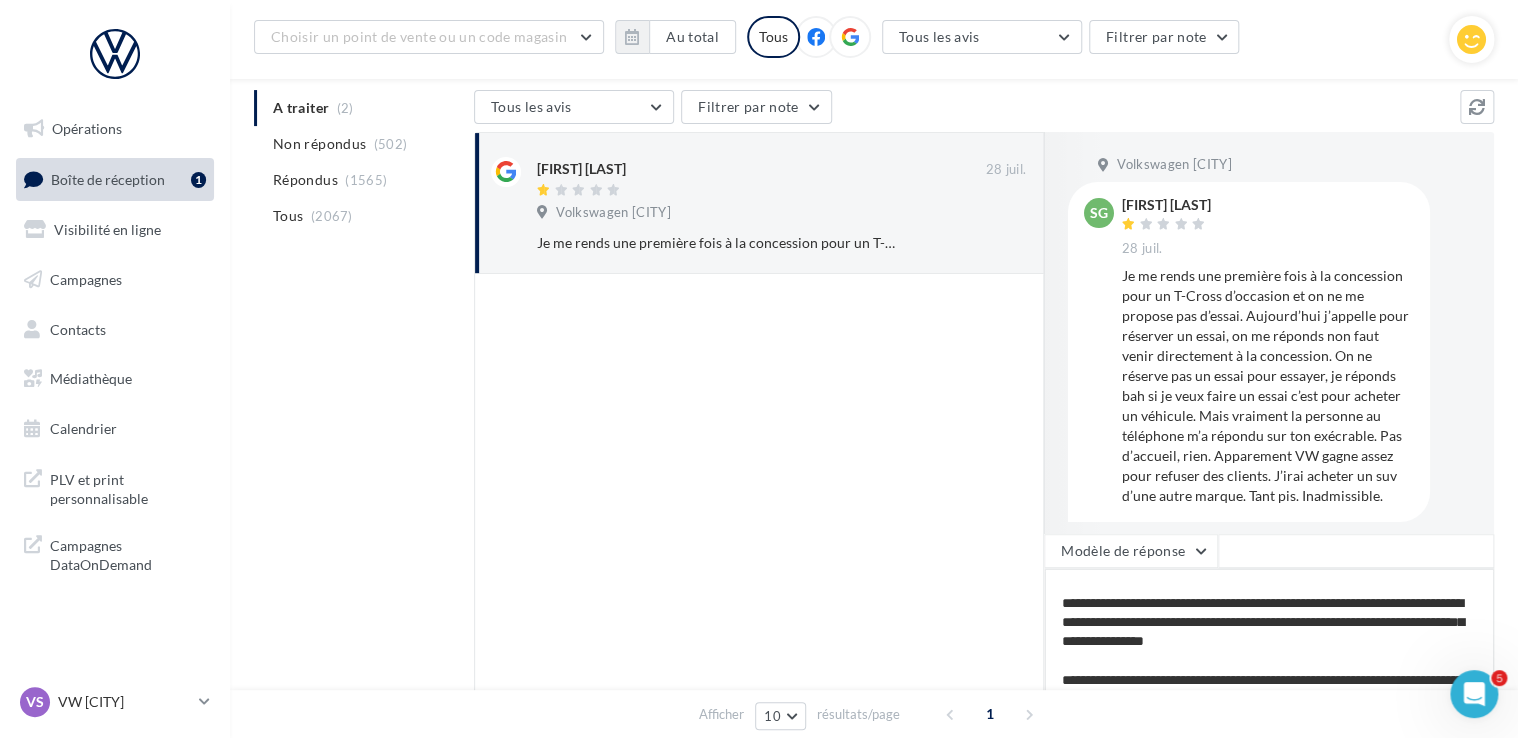 type on "**********" 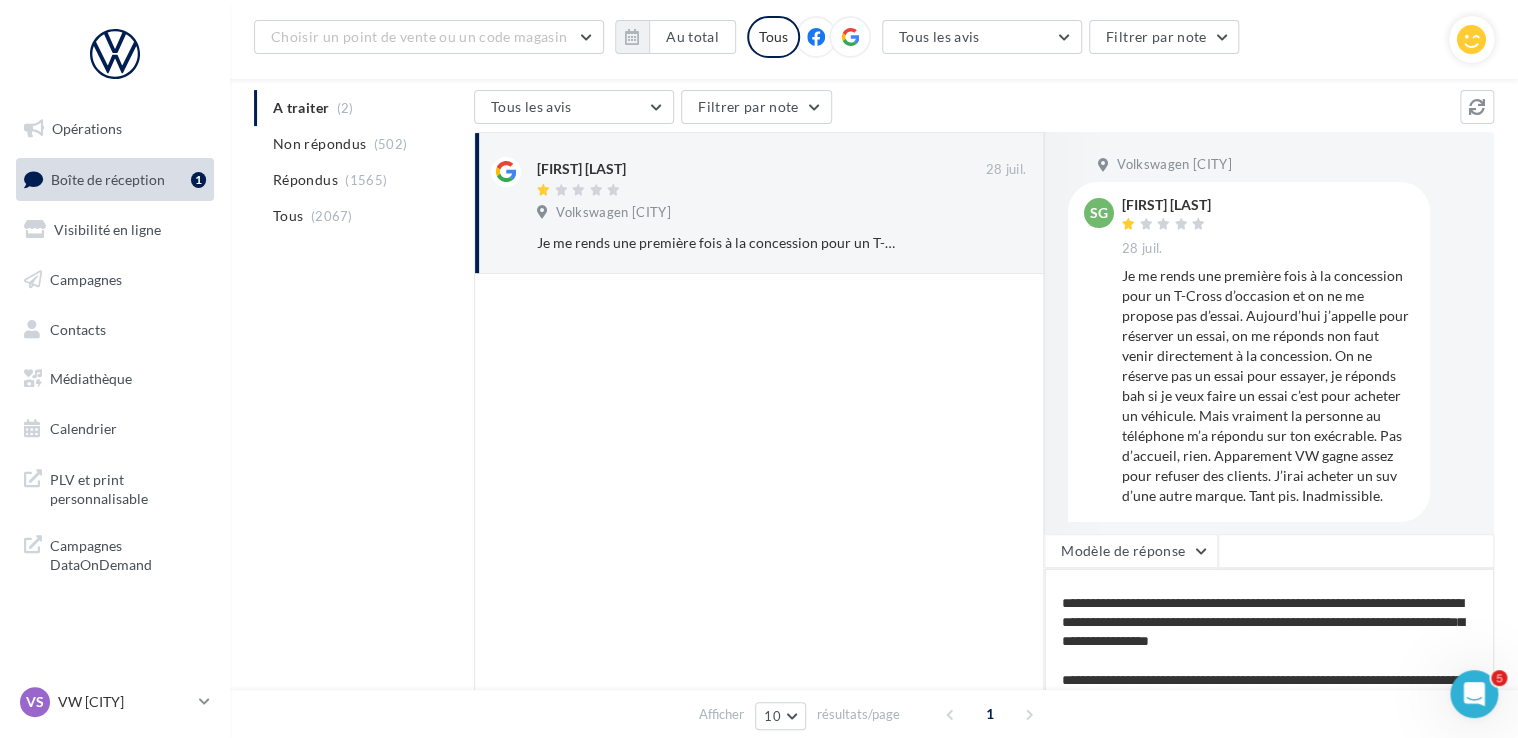 type on "**********" 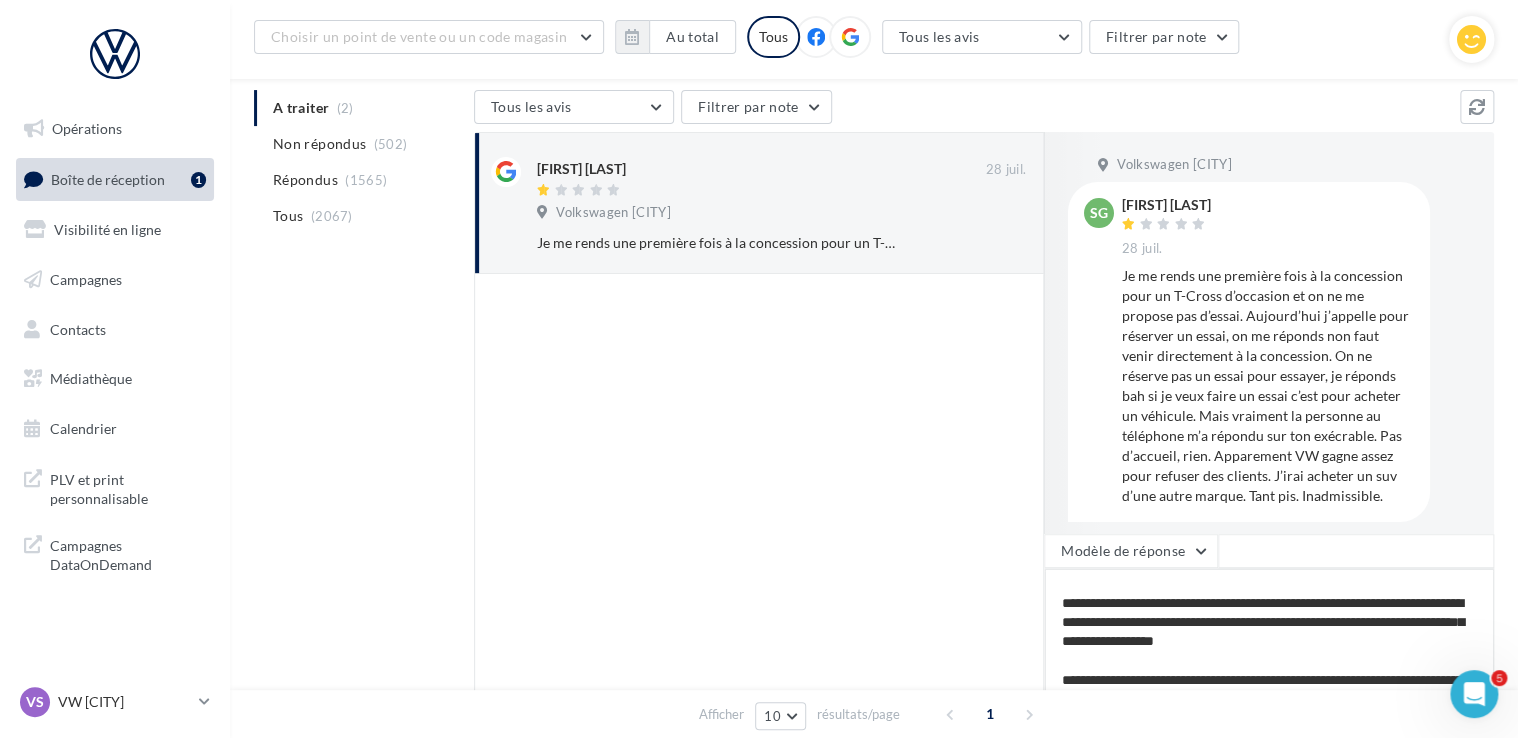 type on "**********" 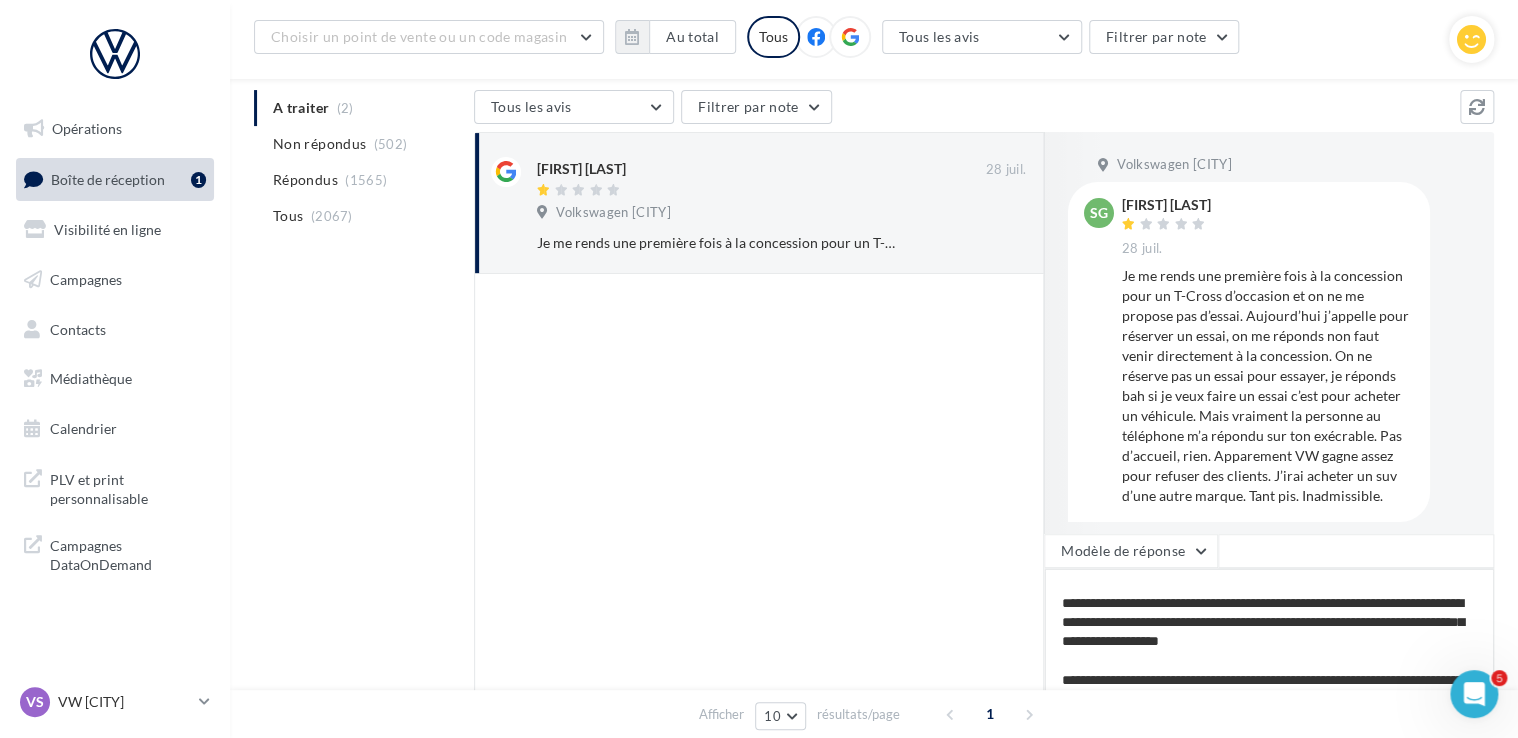 type on "**********" 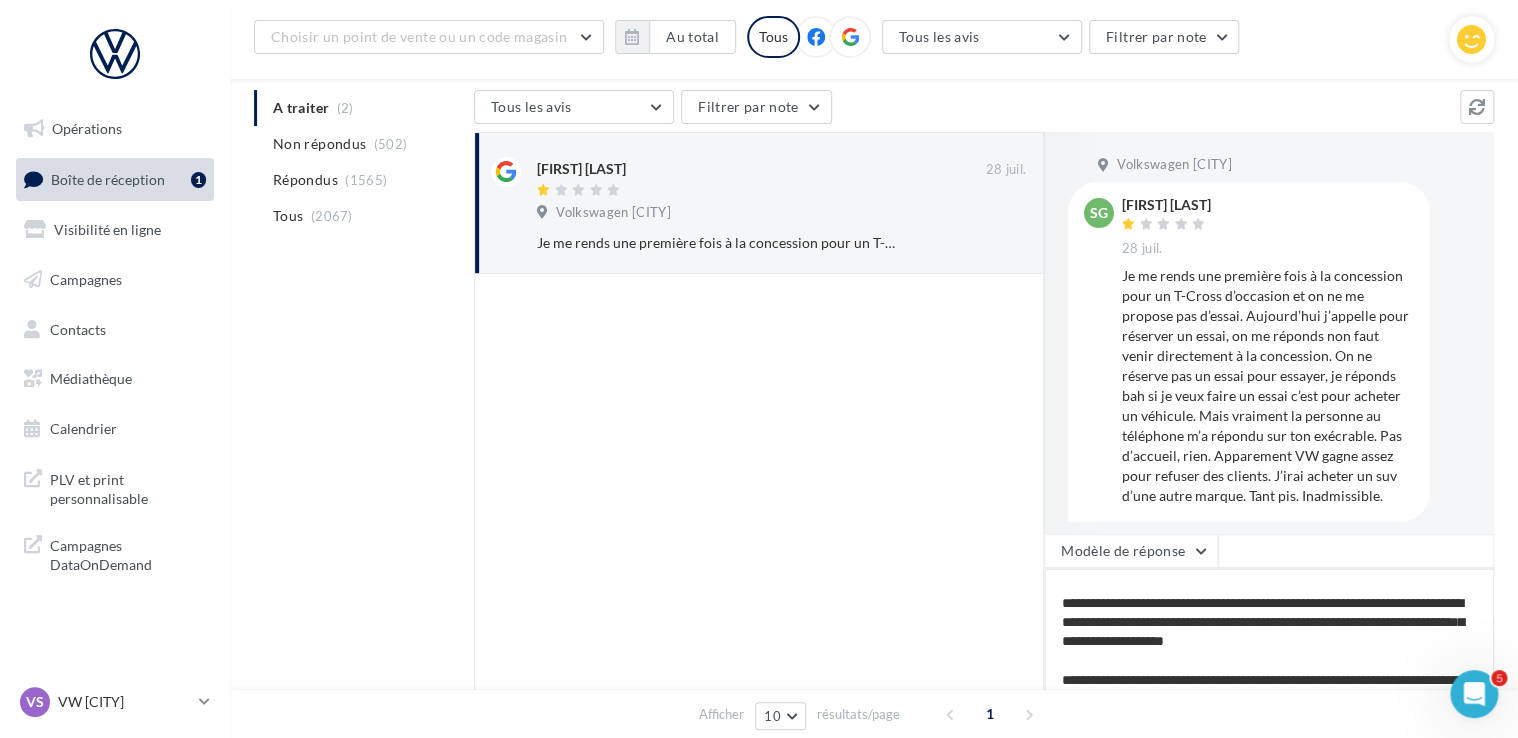type on "**********" 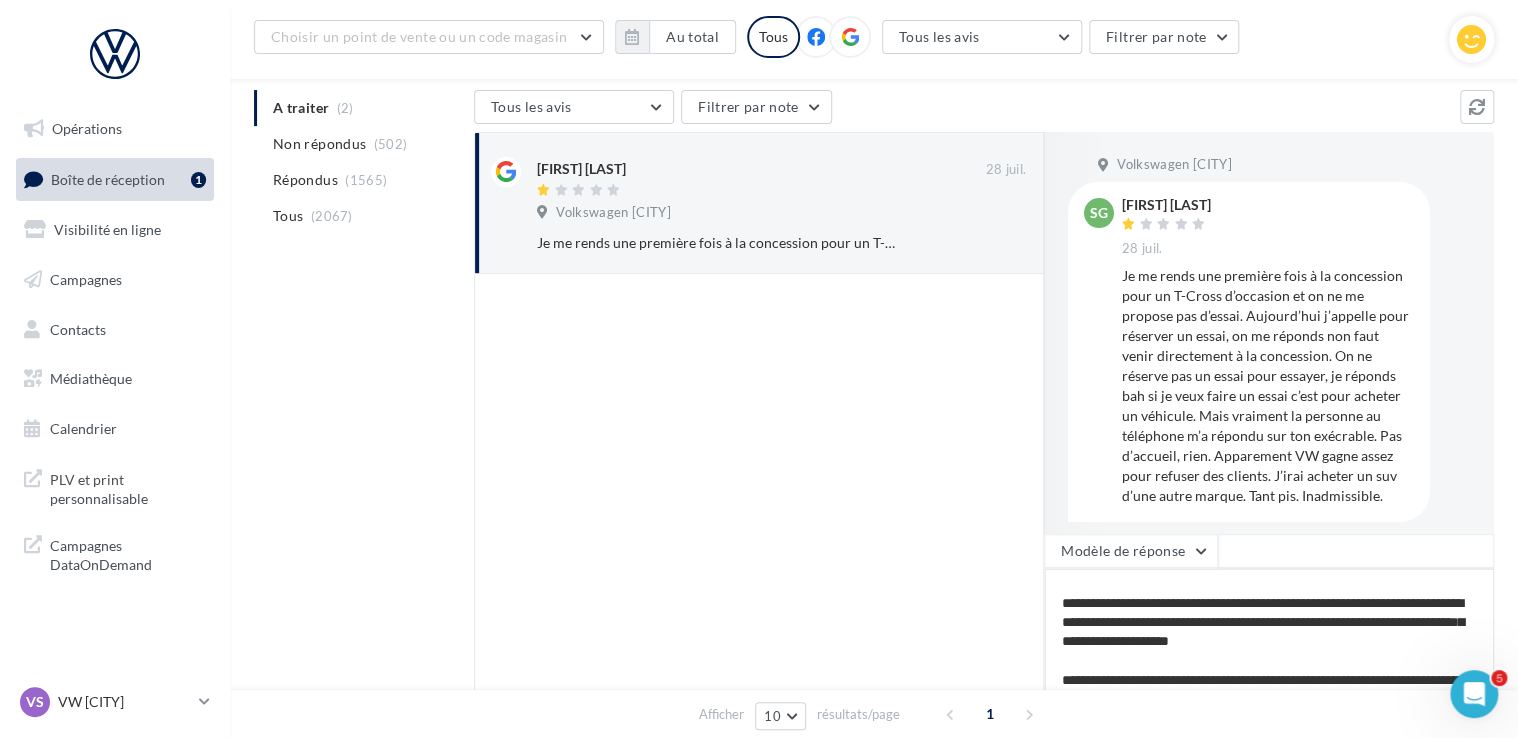 type on "**********" 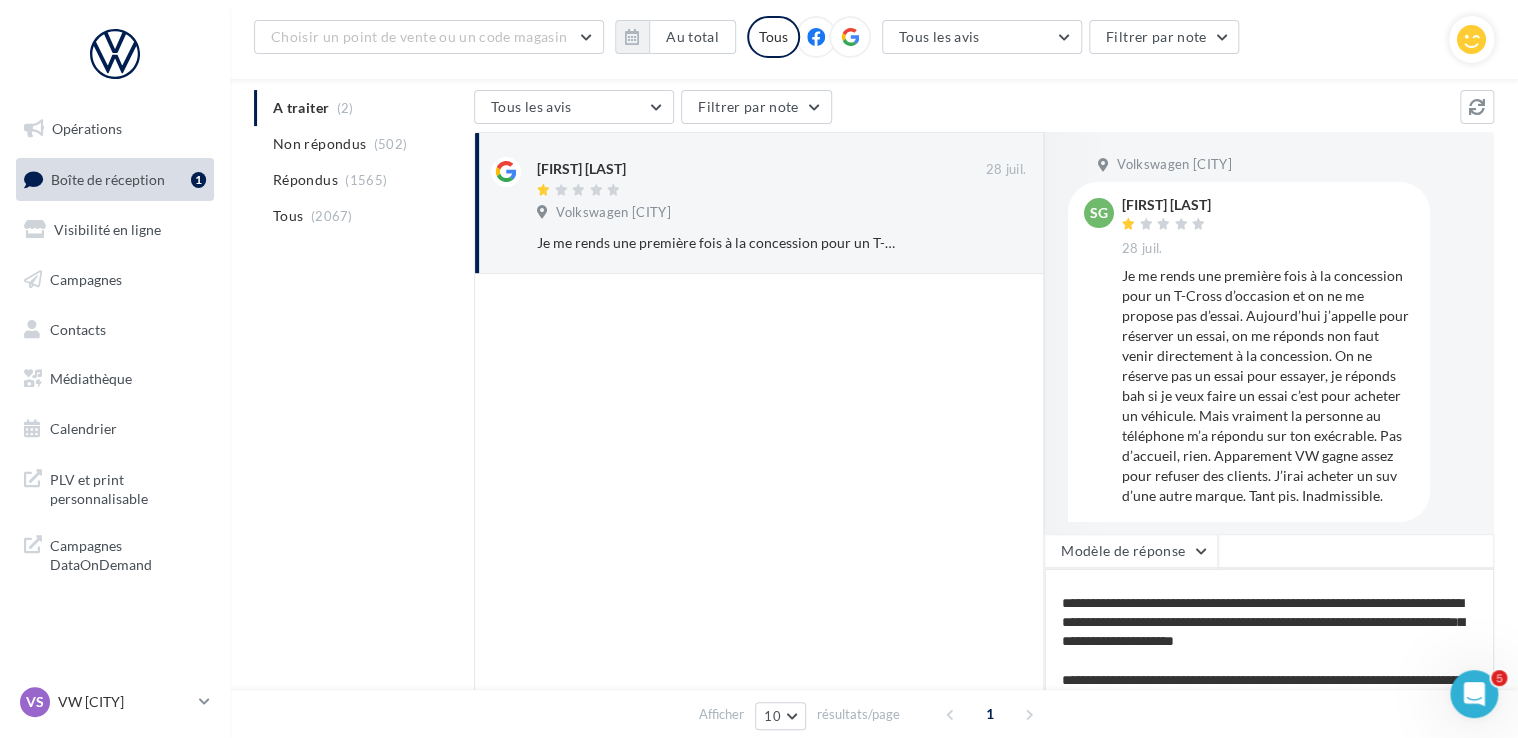 type on "**********" 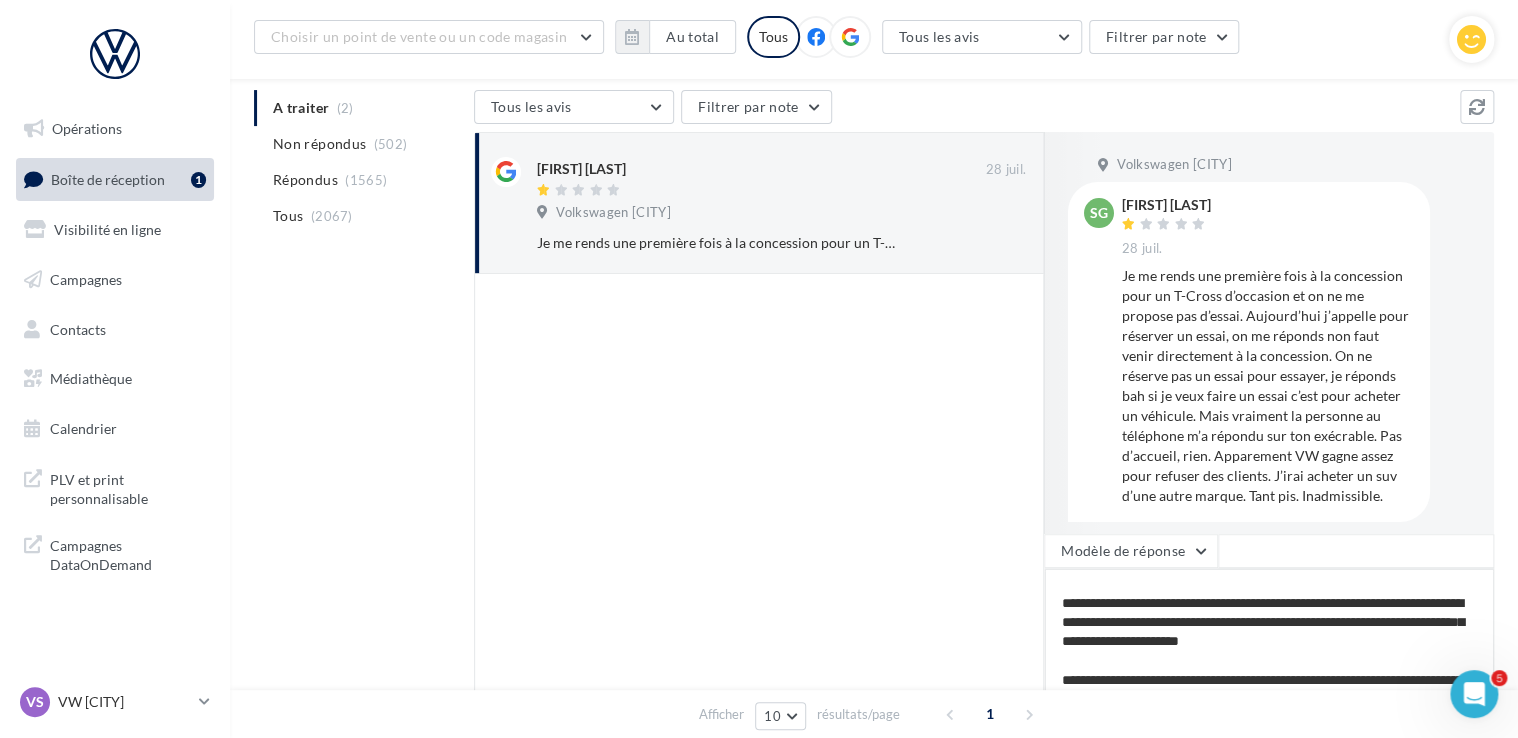 type on "**********" 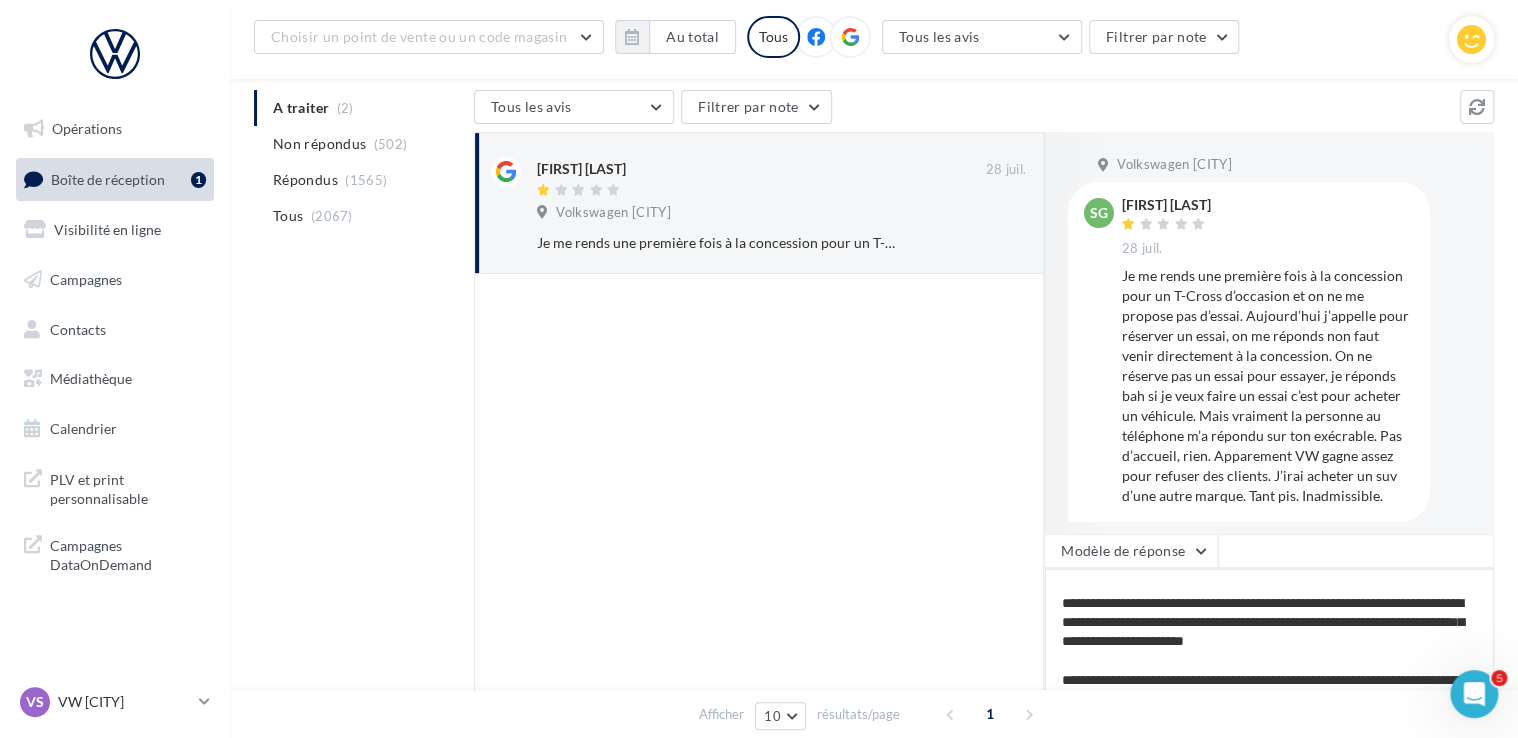 type on "**********" 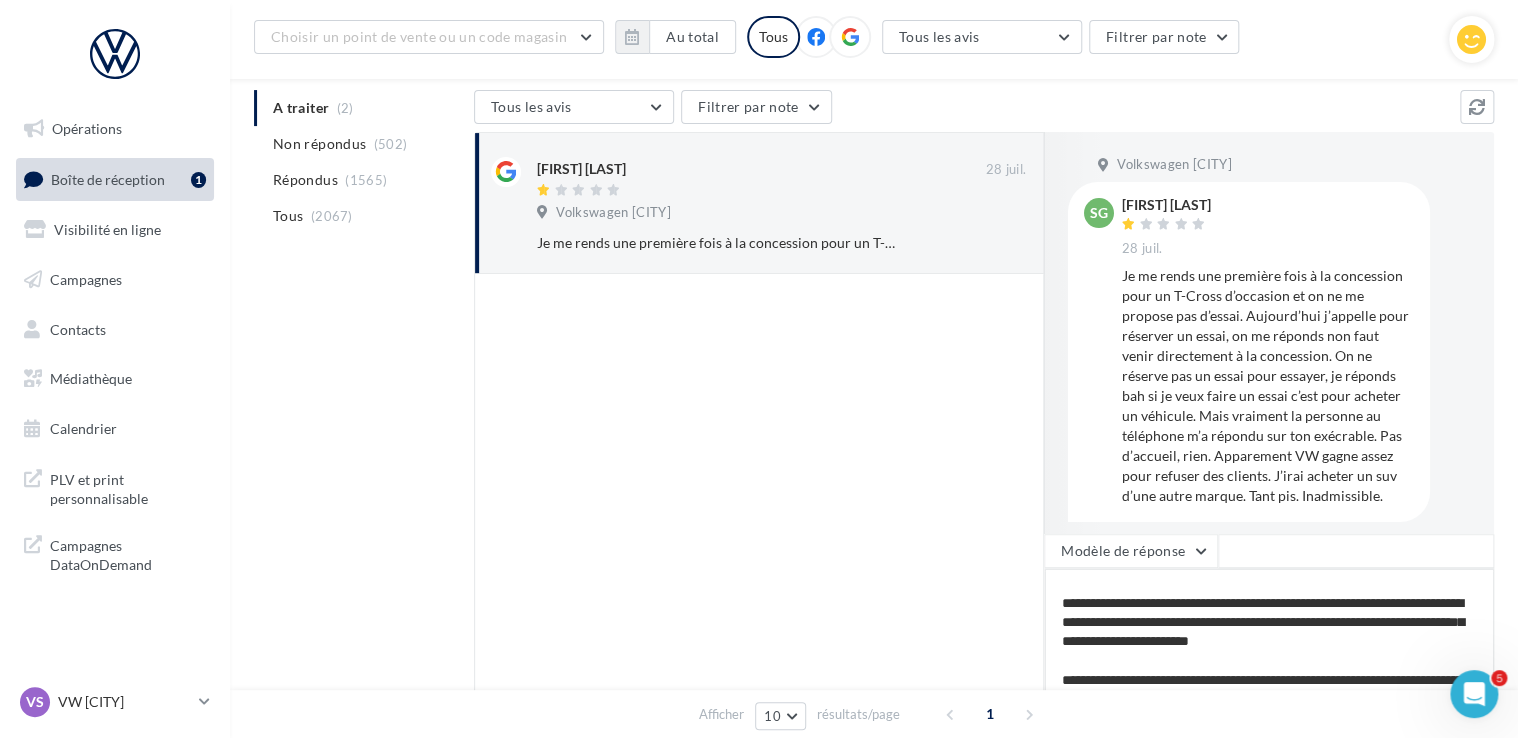 type on "**********" 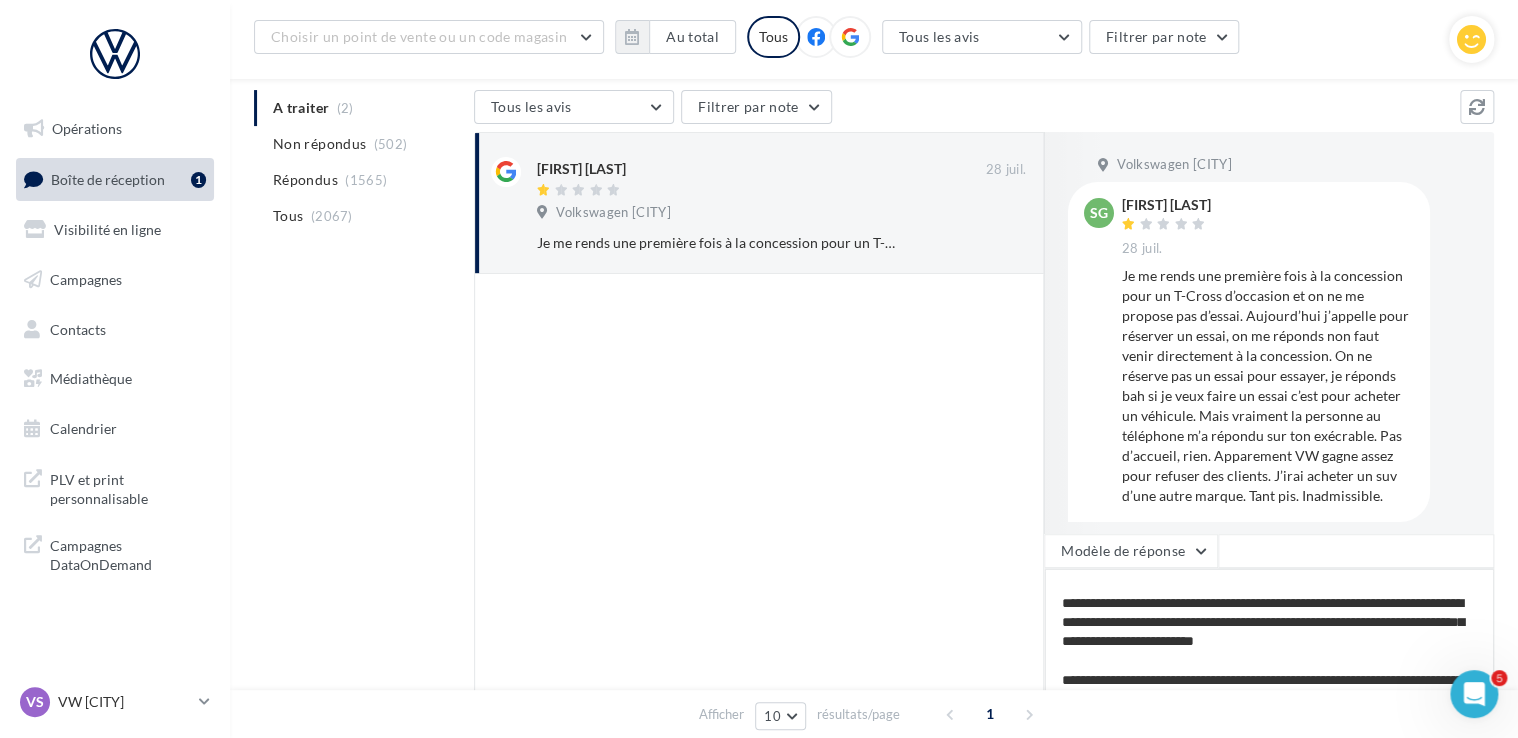 type on "**********" 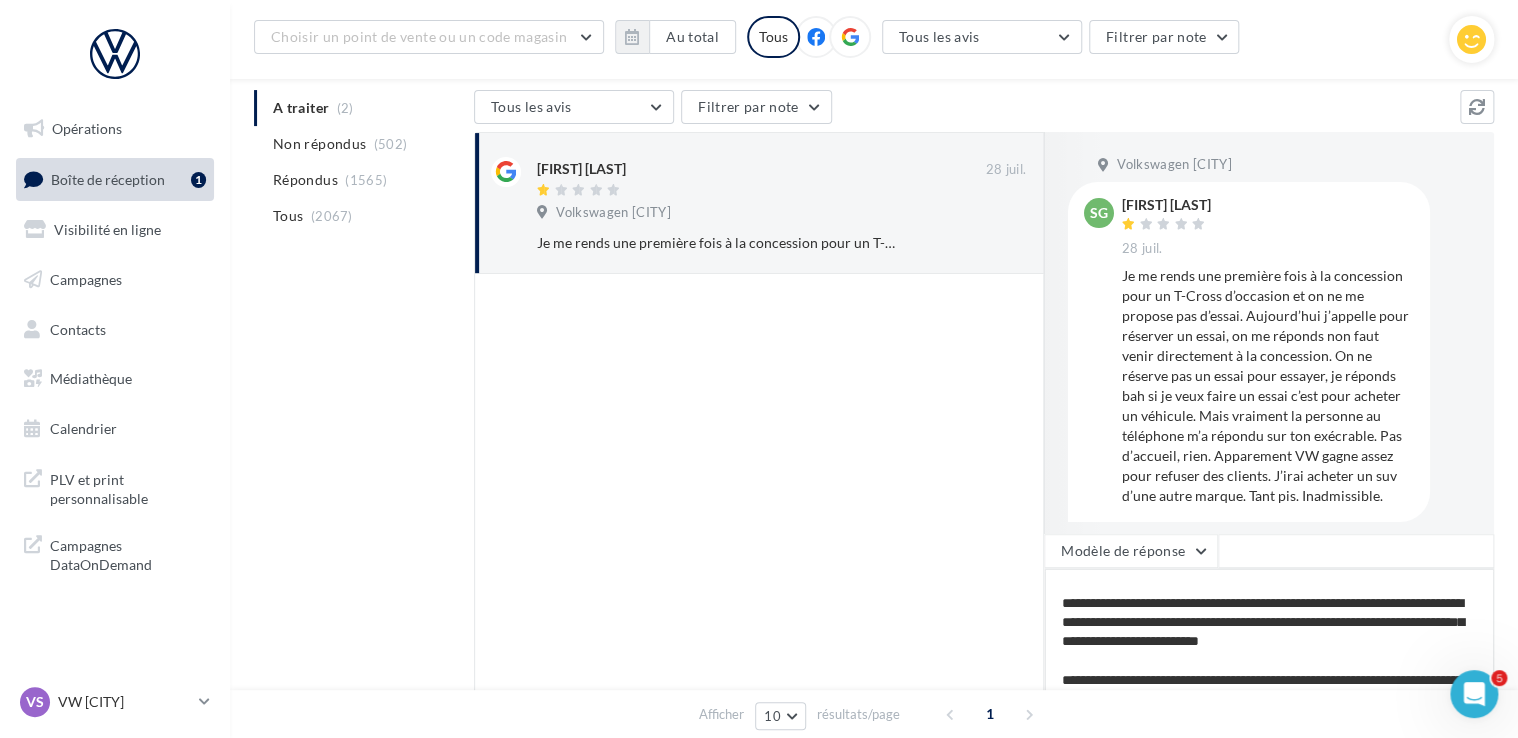 type on "**********" 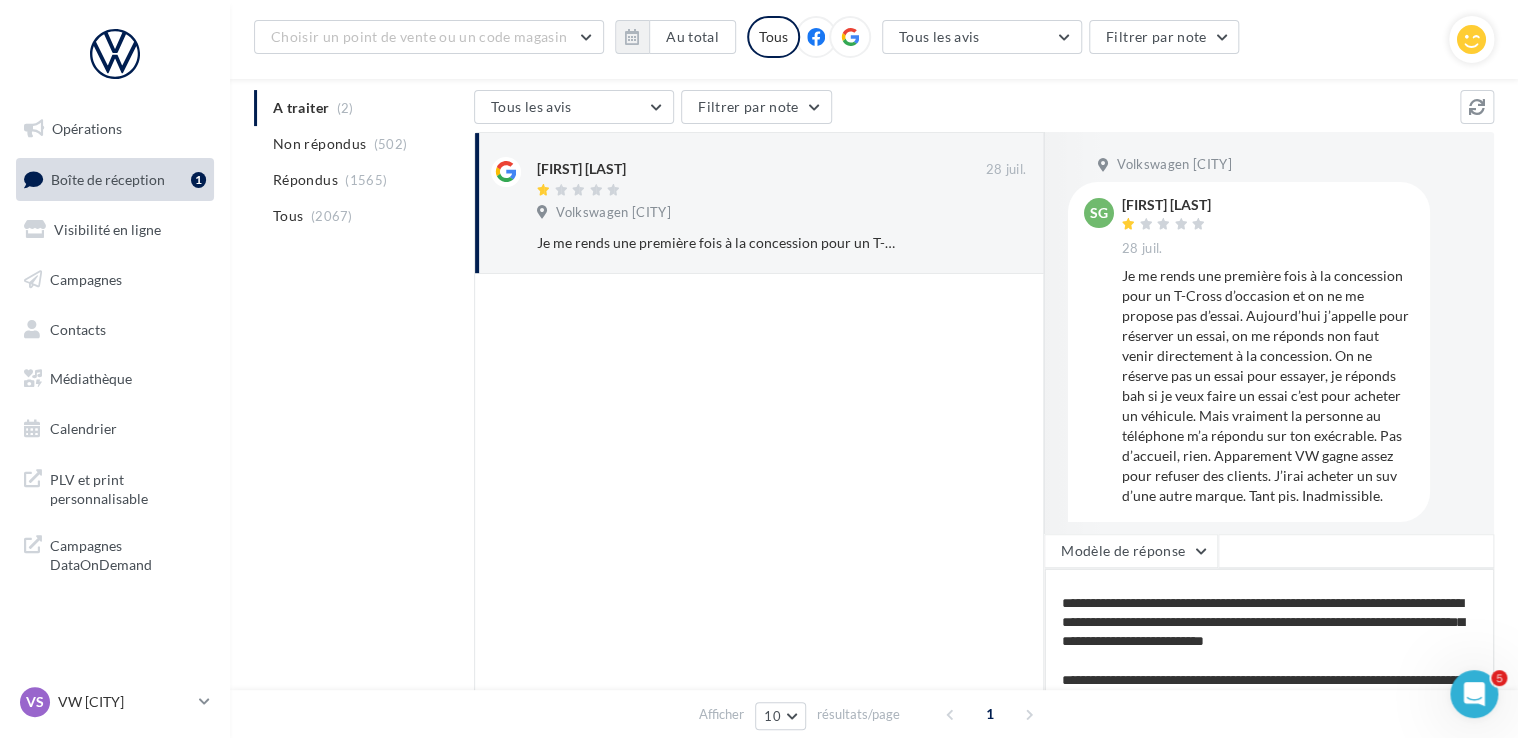 type on "**********" 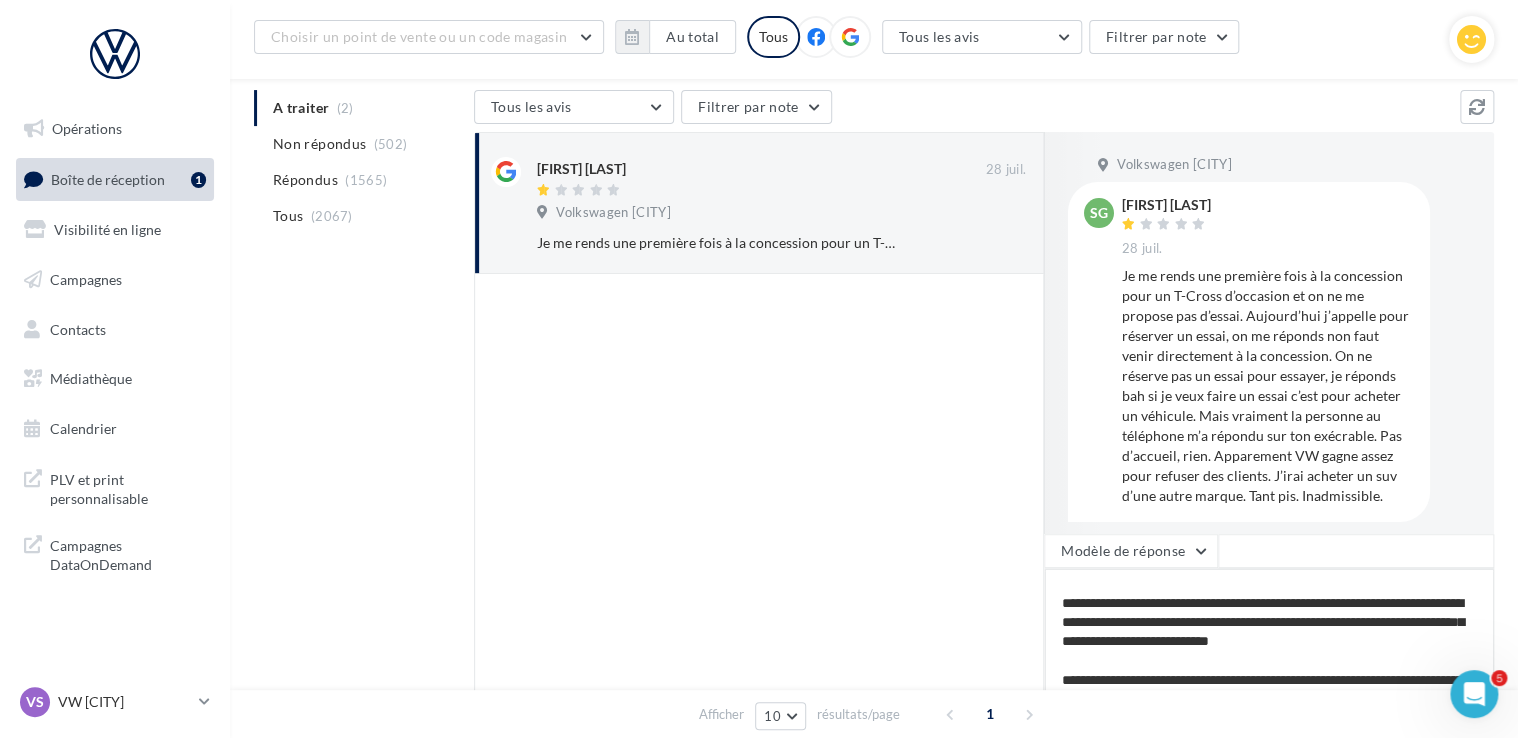 type on "**********" 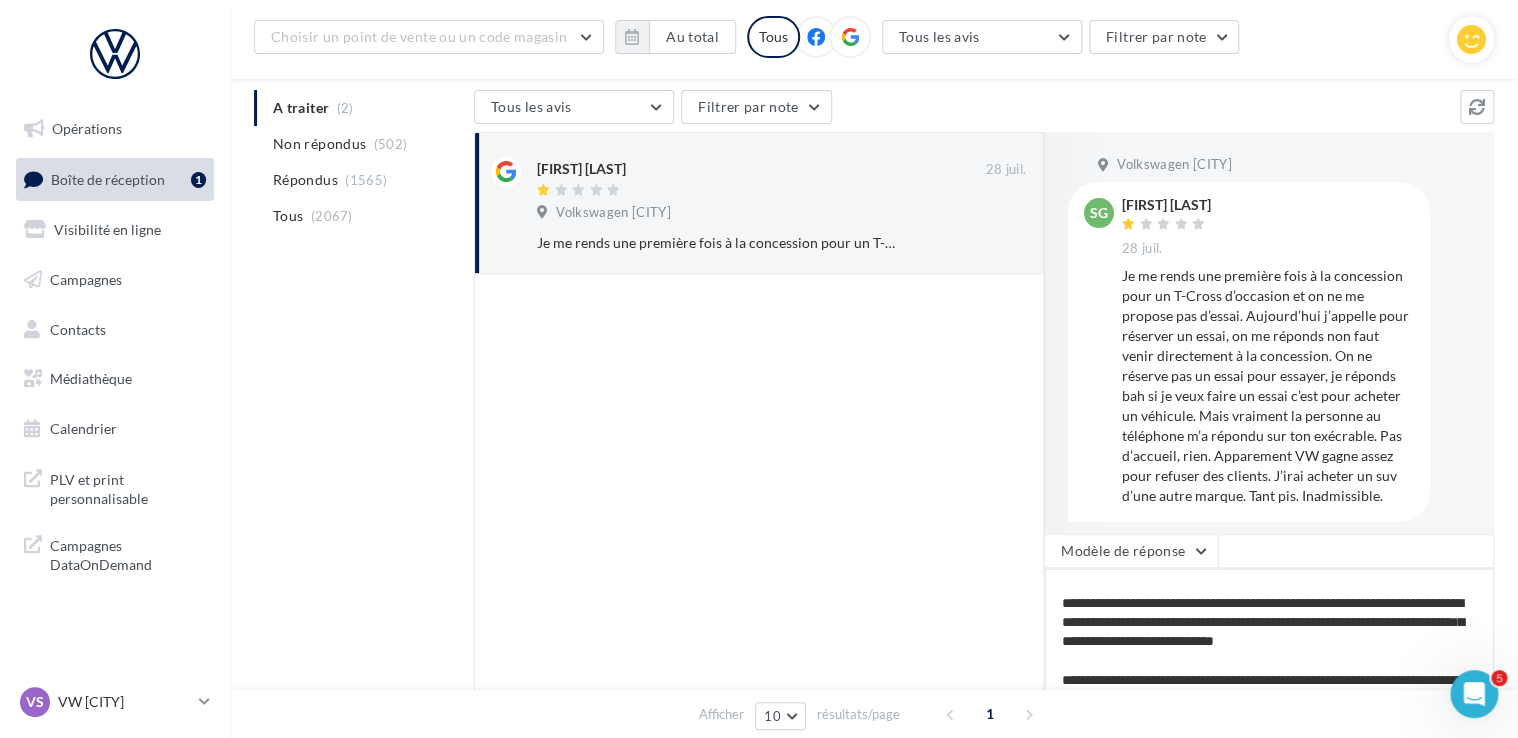 type on "**********" 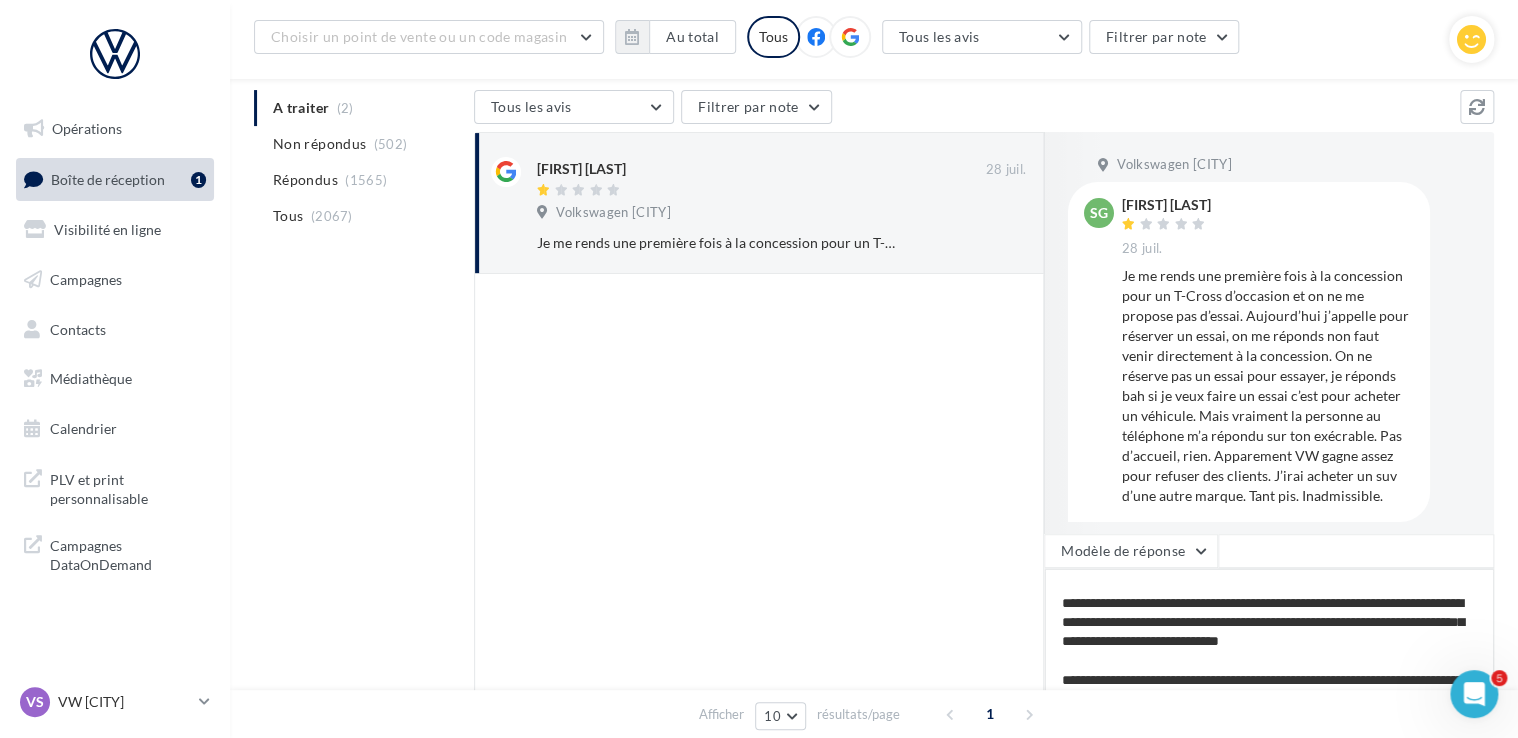 type on "**********" 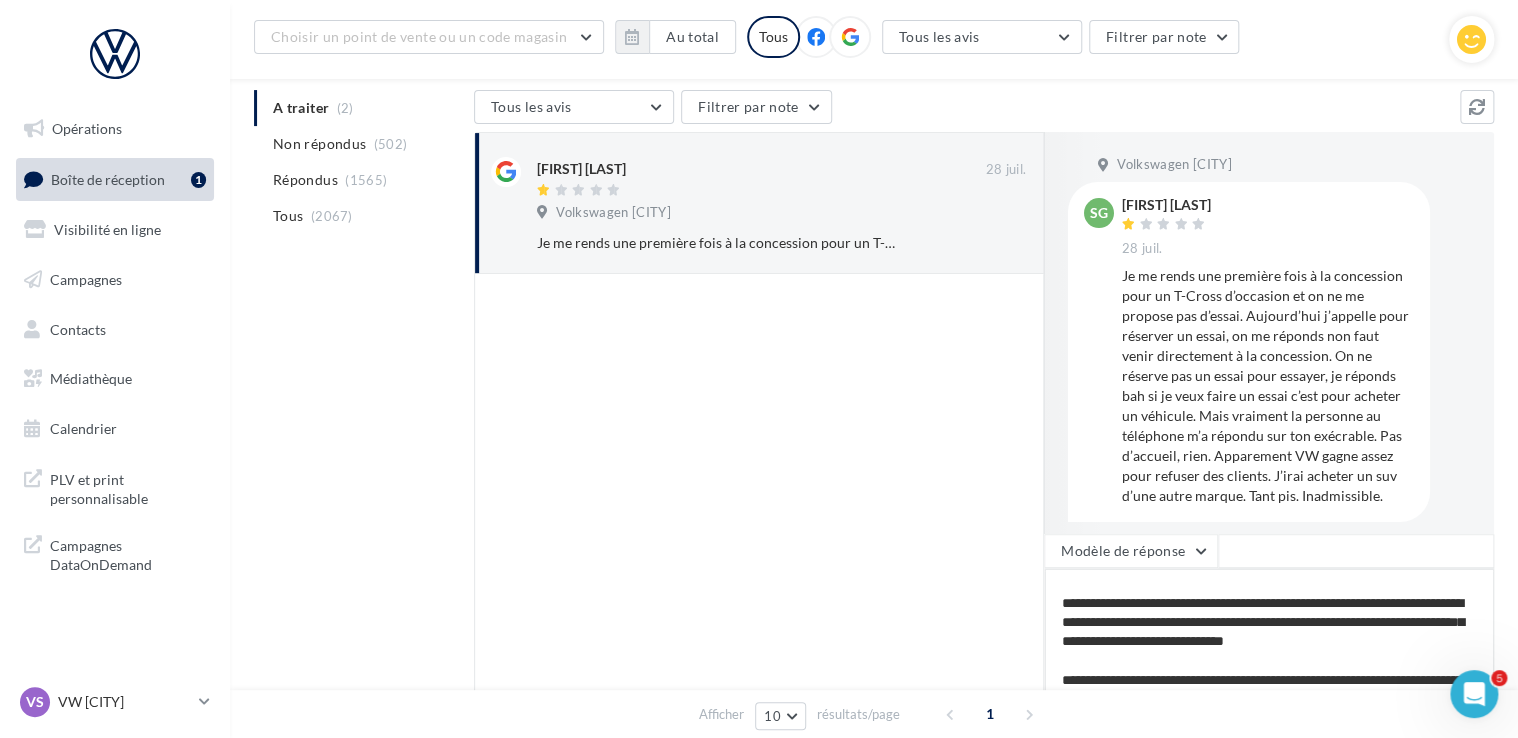 type on "**********" 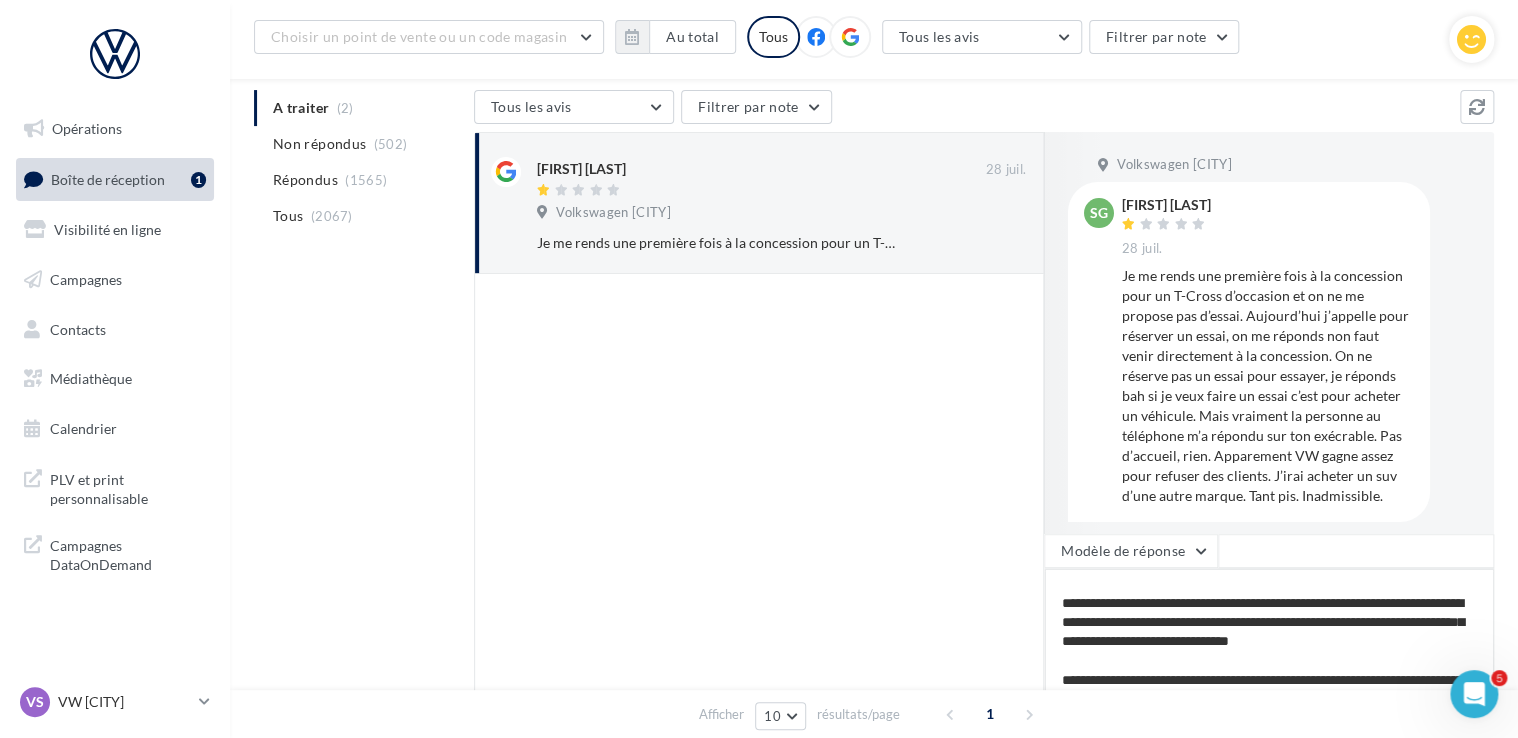 type on "**********" 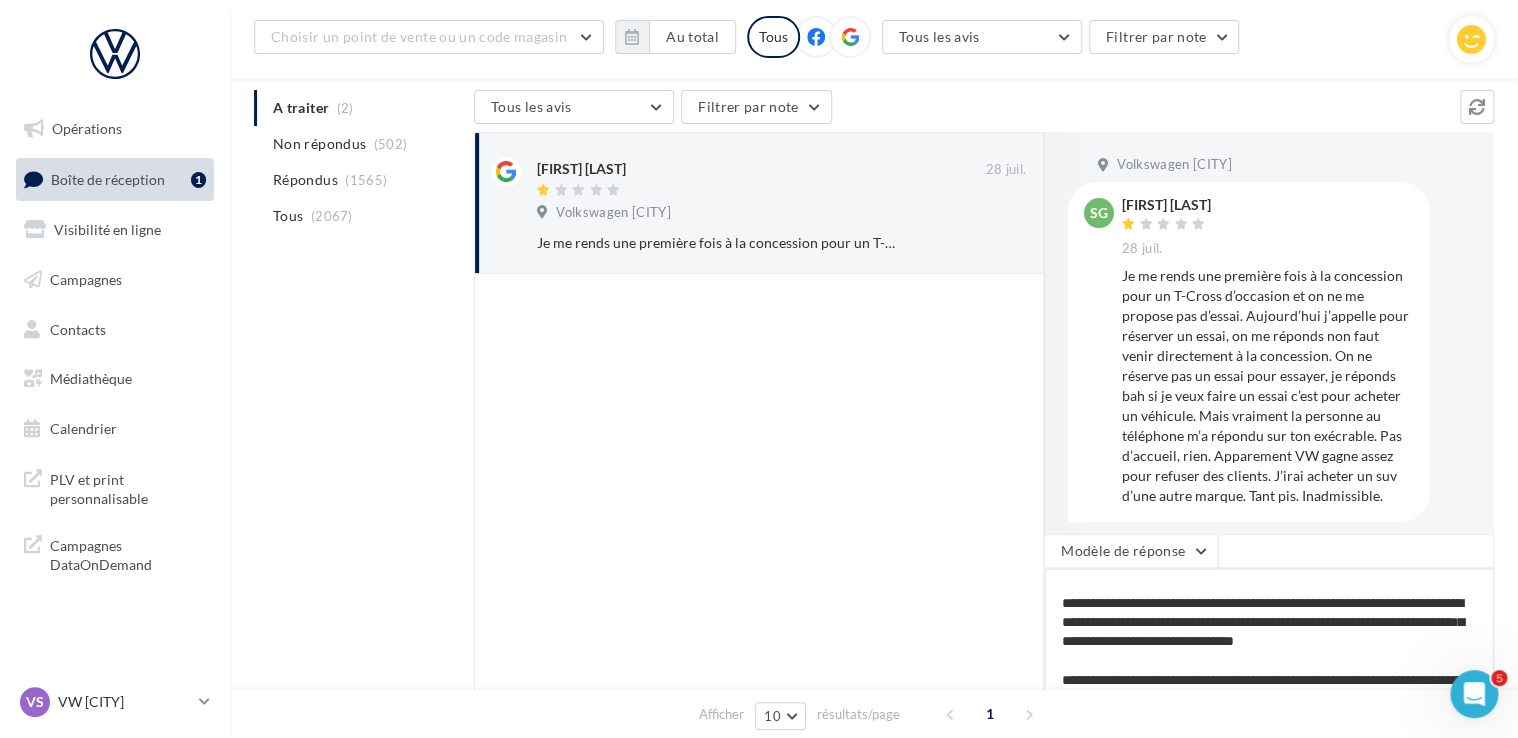 type on "**********" 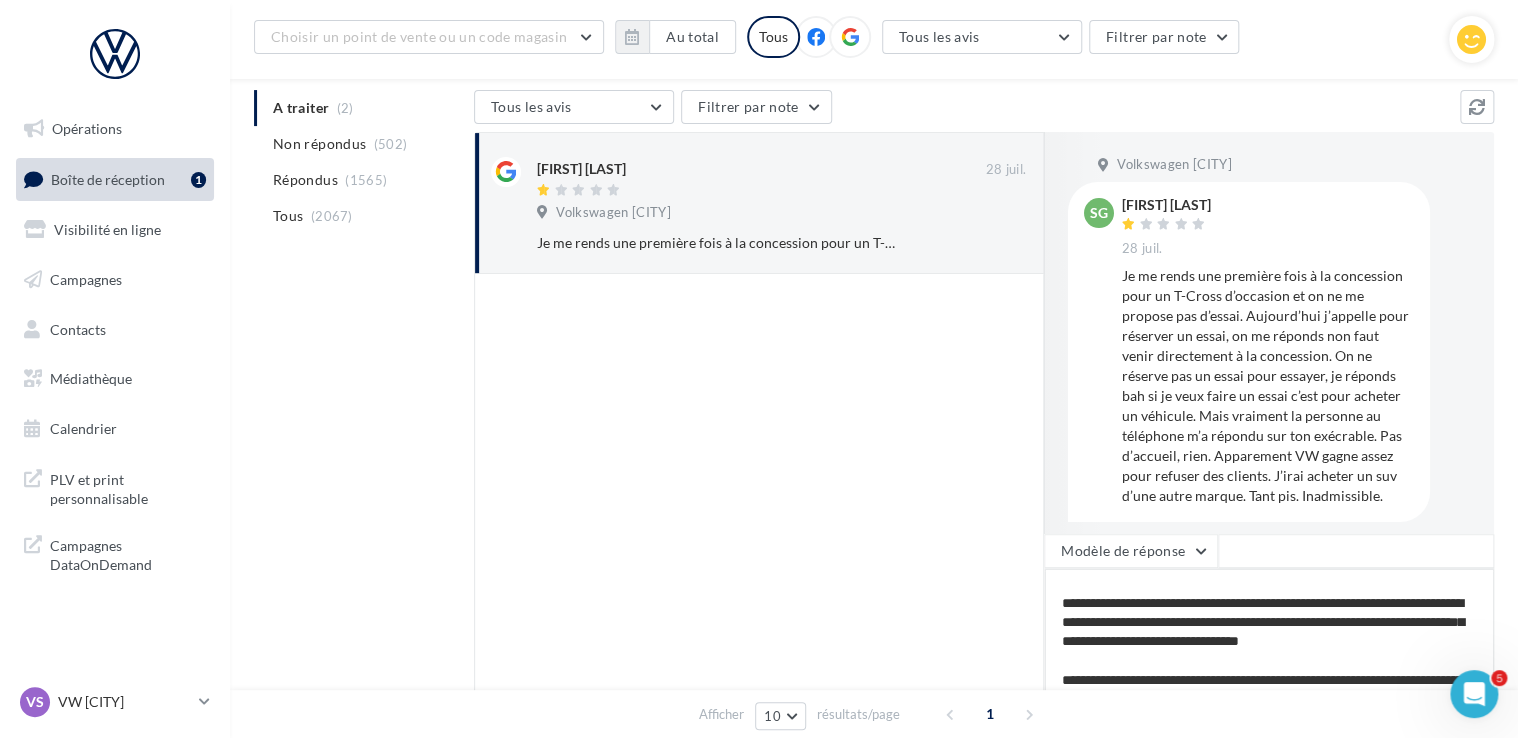 type on "**********" 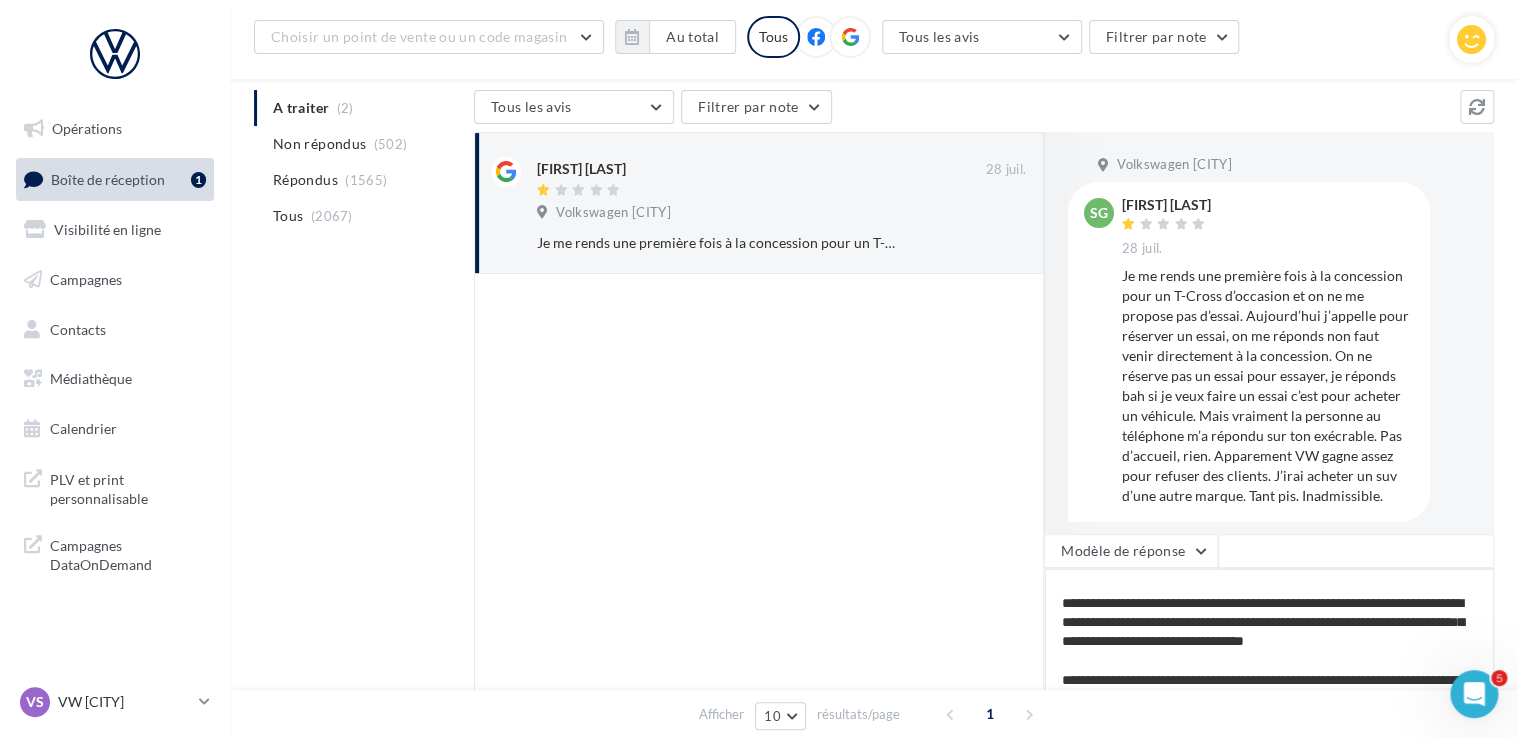 type on "**********" 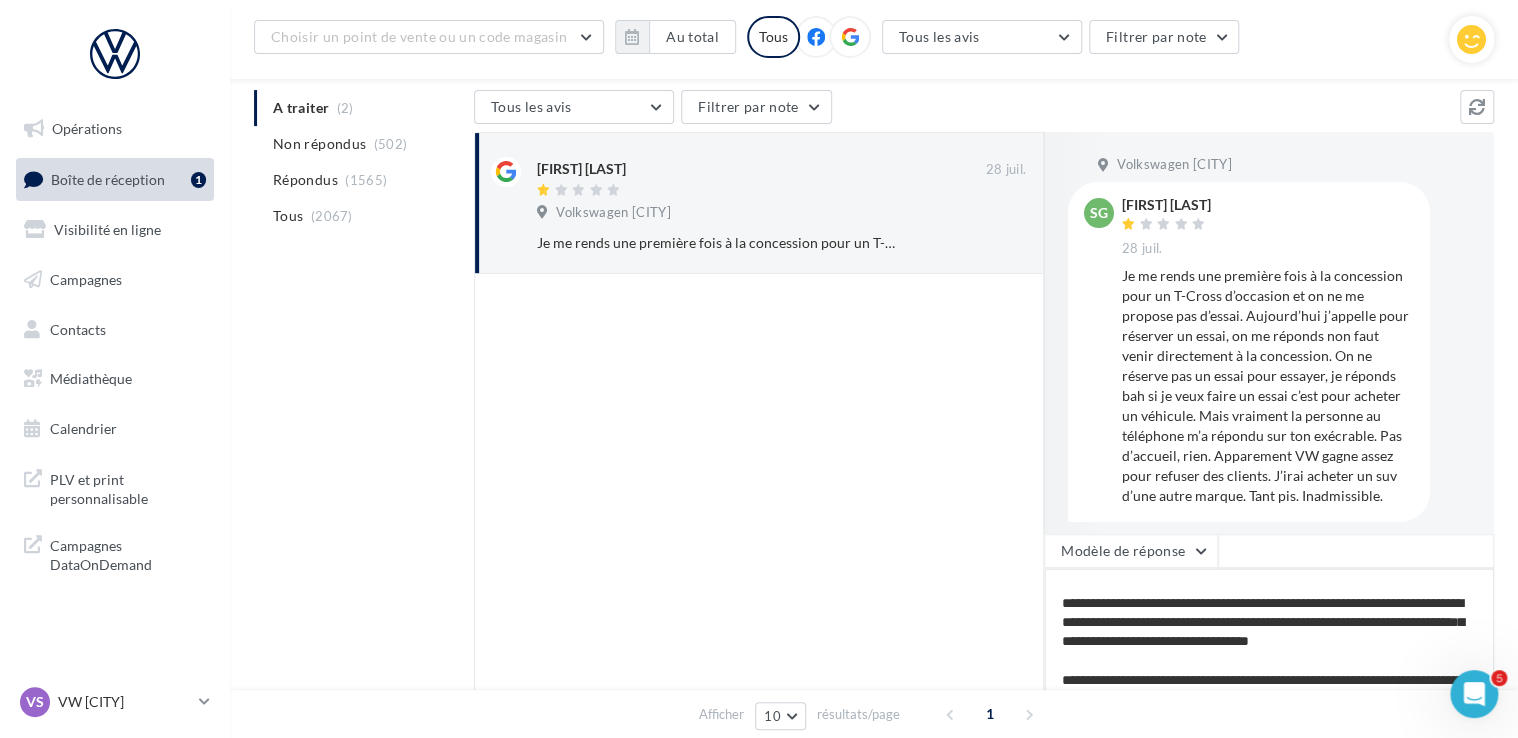 type on "**********" 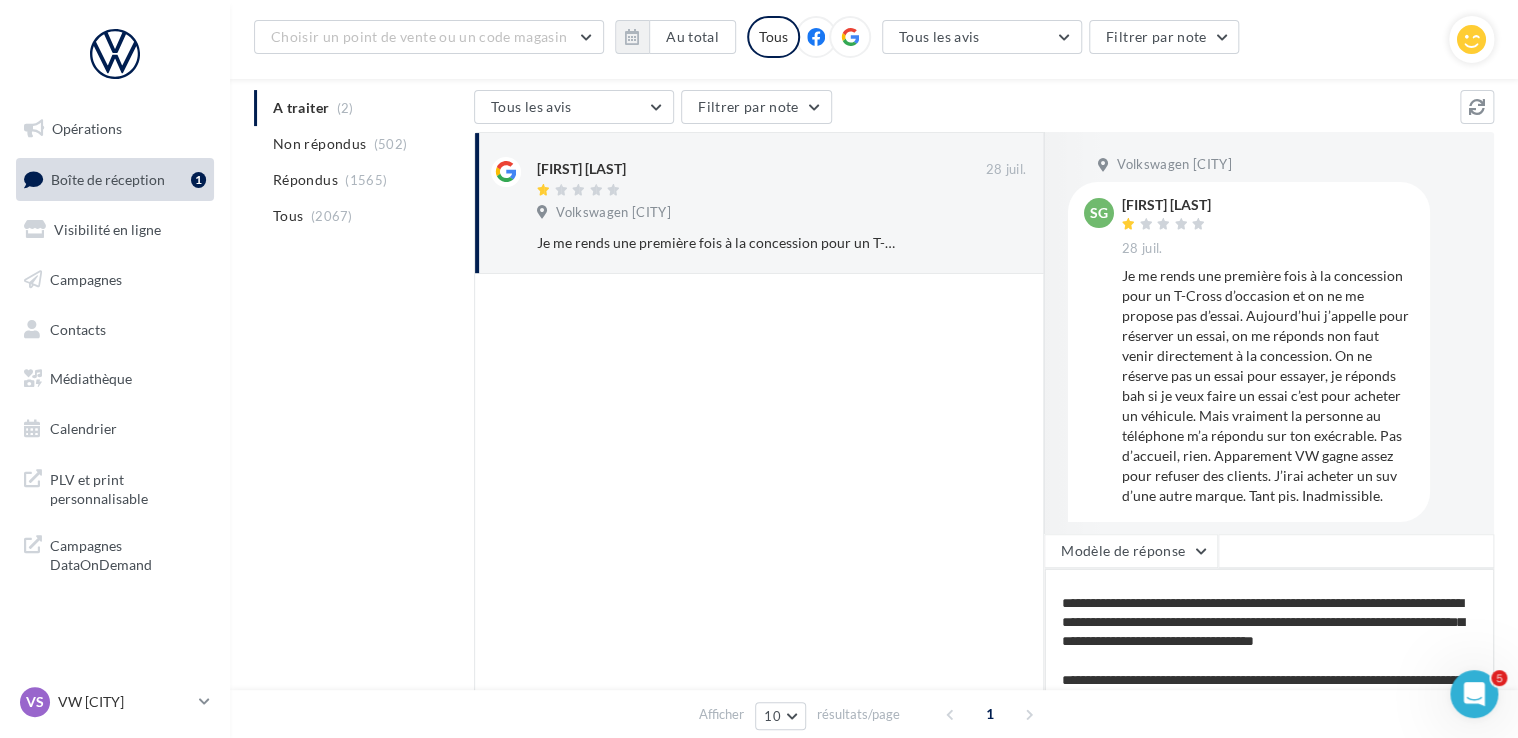 type on "**********" 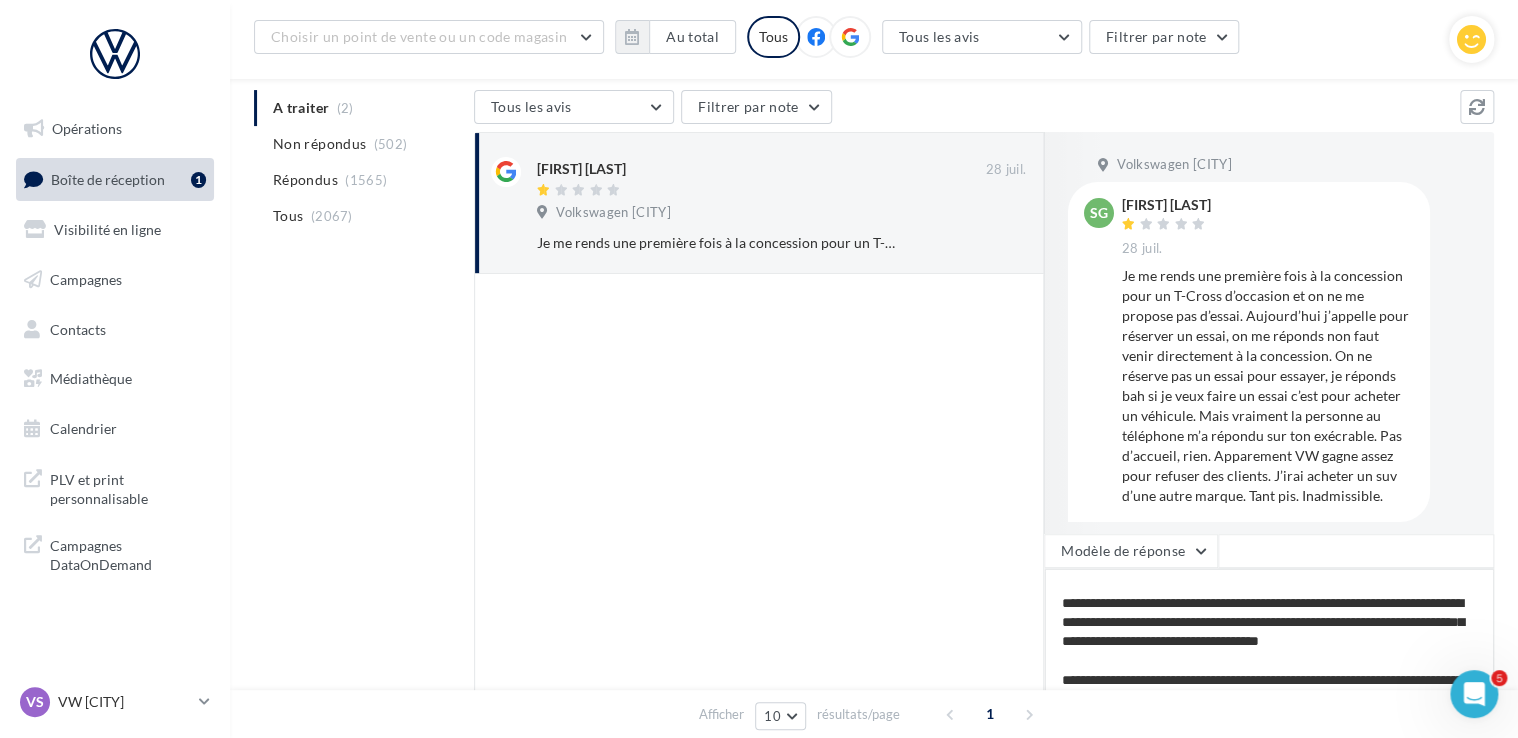 type on "**********" 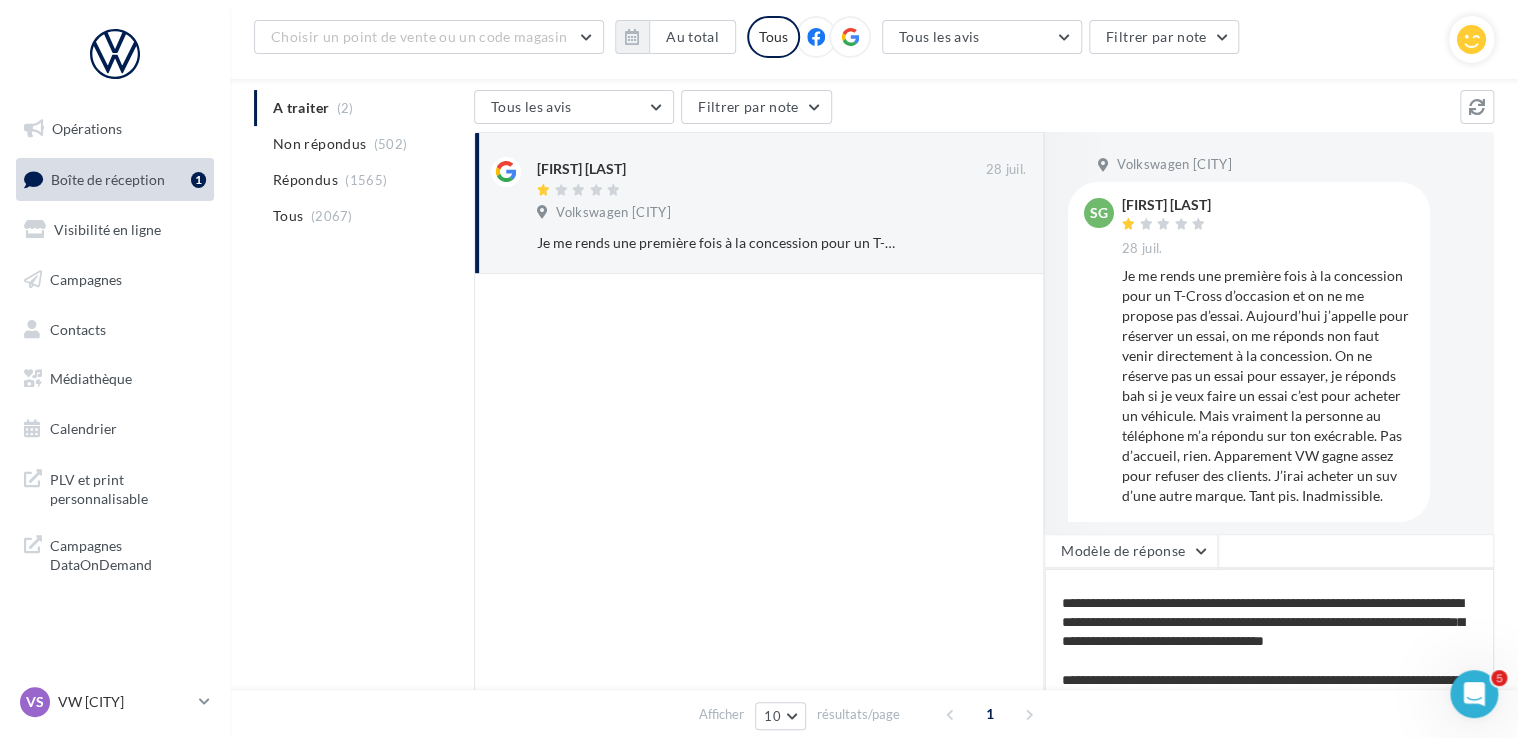 type on "**********" 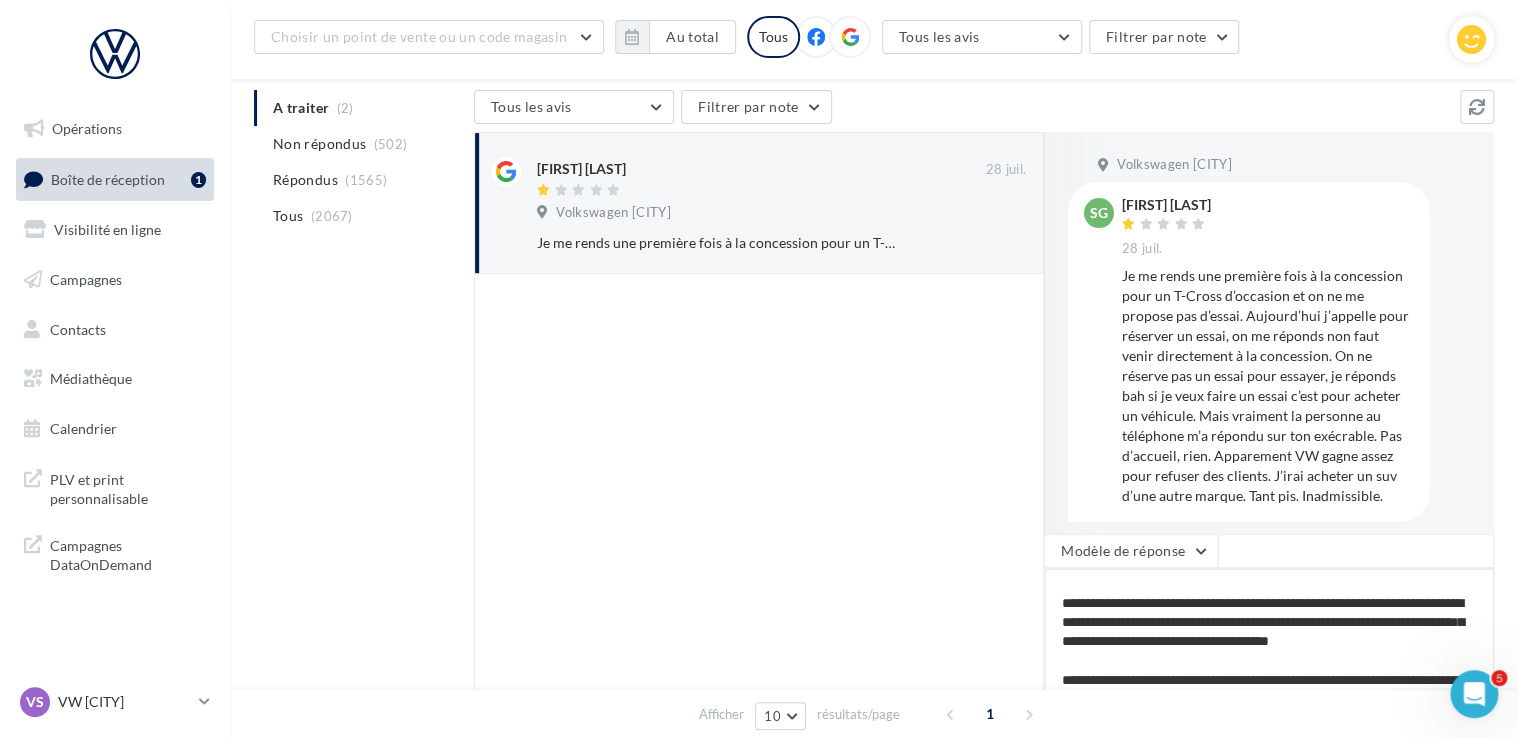 click on "**********" at bounding box center (1269, 630) 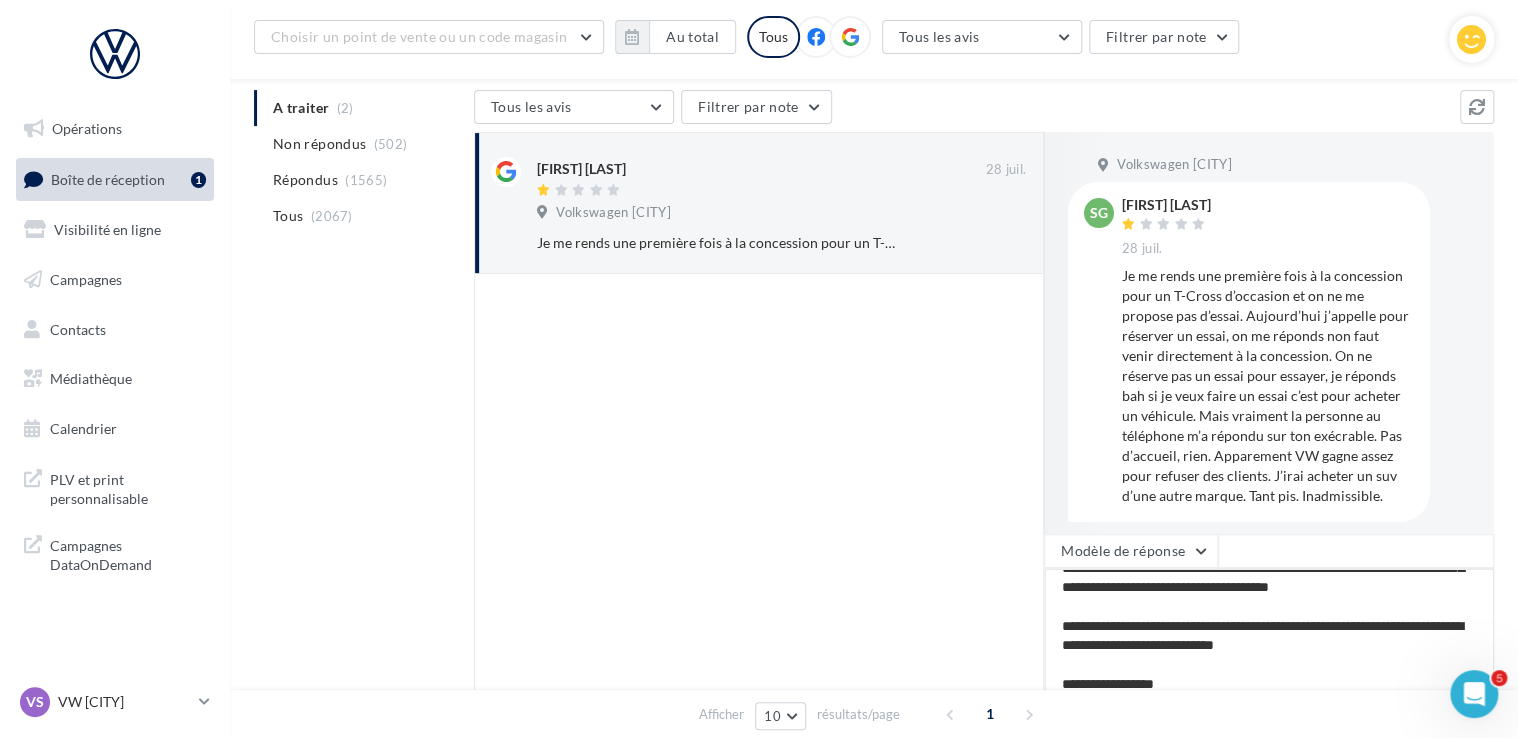 scroll, scrollTop: 203, scrollLeft: 0, axis: vertical 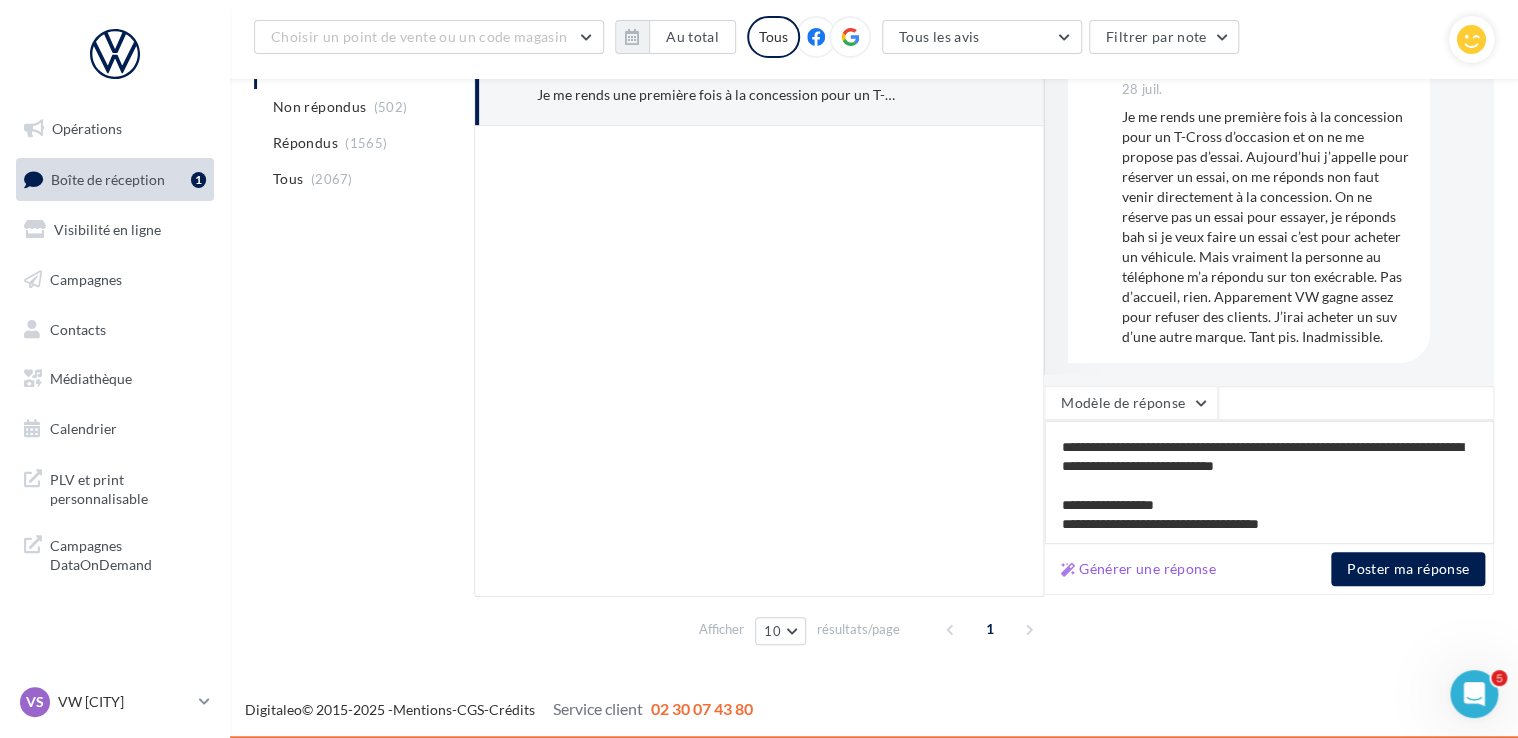 type on "**********" 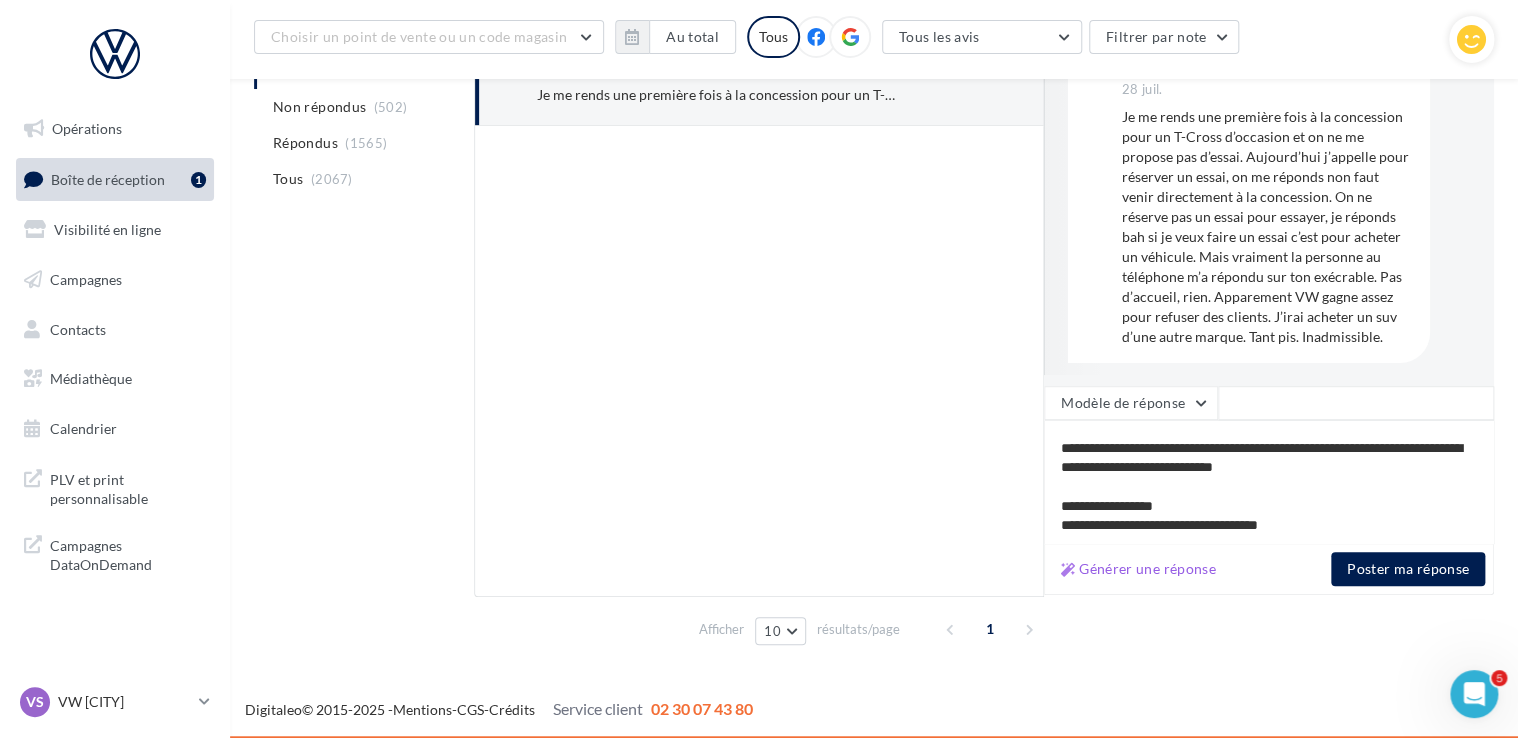 scroll, scrollTop: 201, scrollLeft: 0, axis: vertical 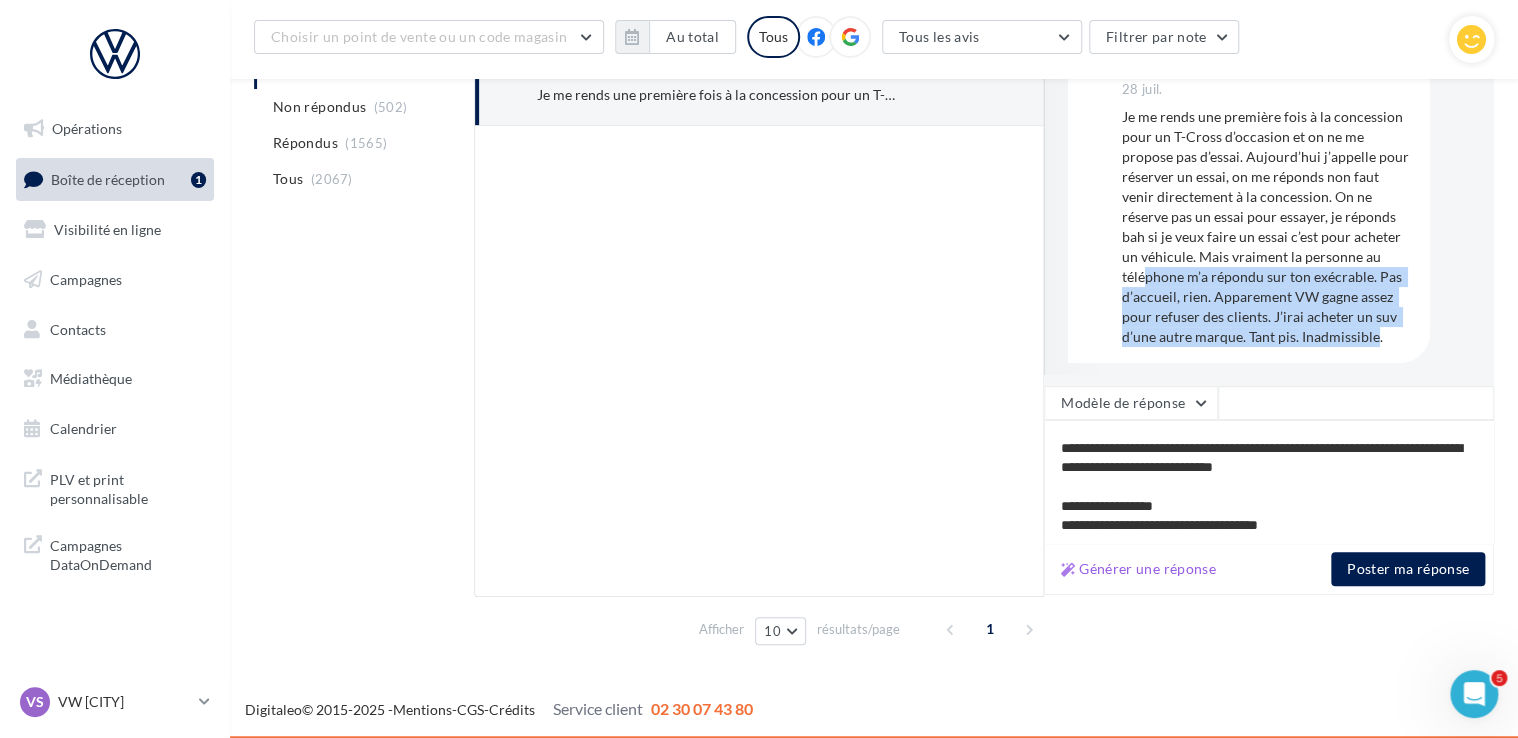 drag, startPoint x: 1376, startPoint y: 338, endPoint x: 1141, endPoint y: 285, distance: 240.90247 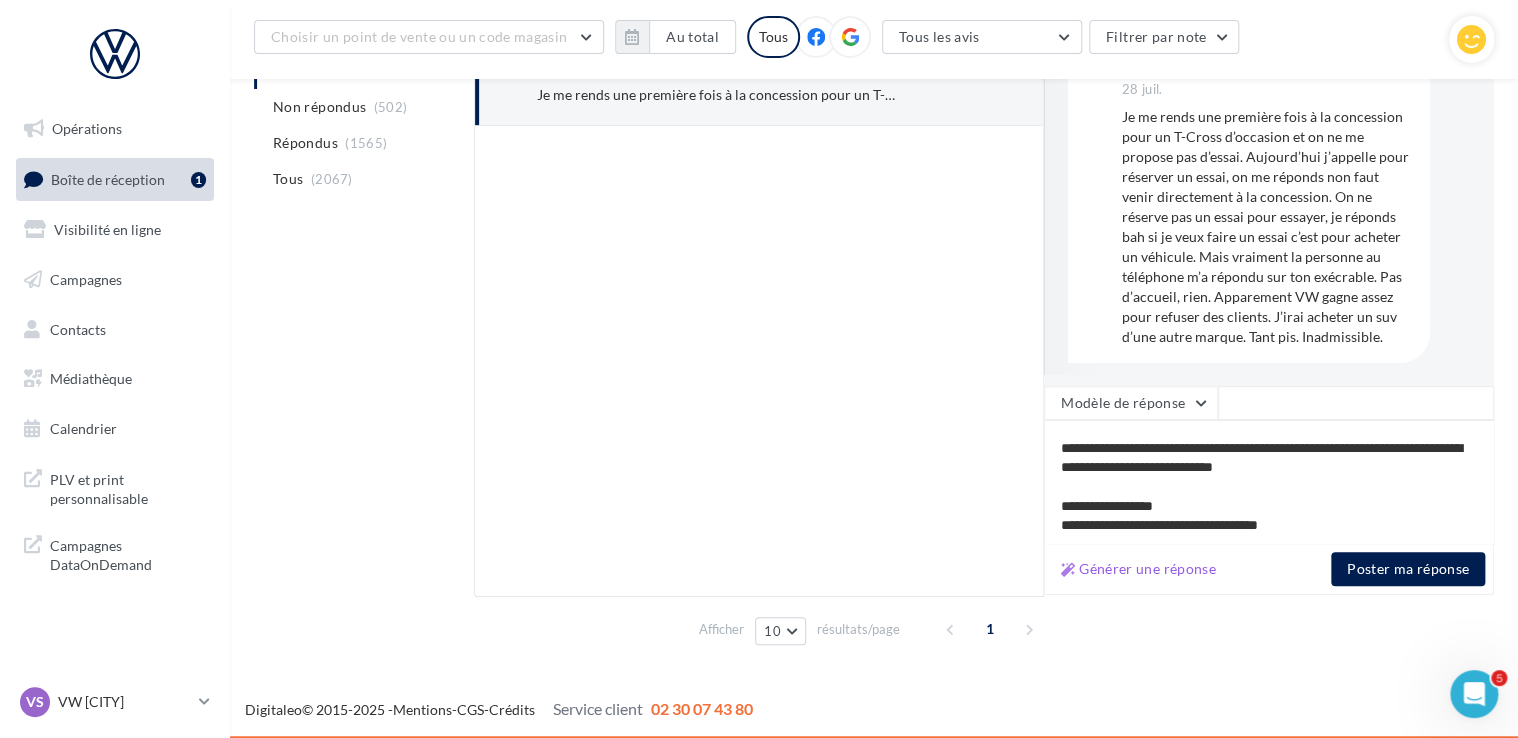 click on "Je me rends une première fois à la concession pour un T-Cross d’occasion et on ne me propose pas d’essai. Aujourd’hui j’appelle pour réserver un essai, on me réponds non faut venir directement à la concession. On ne réserve pas un essai pour essayer, je réponds bah si je veux faire un essai c’est pour acheter un véhicule. Mais vraiment la personne au téléphone m’a répondu sur ton exécrable. Pas d’accueil, rien. Apparement VW gagne assez pour refuser des clients. J’irai acheter un suv d’une autre marque. Tant pis. Inadmissible." at bounding box center [1268, 227] 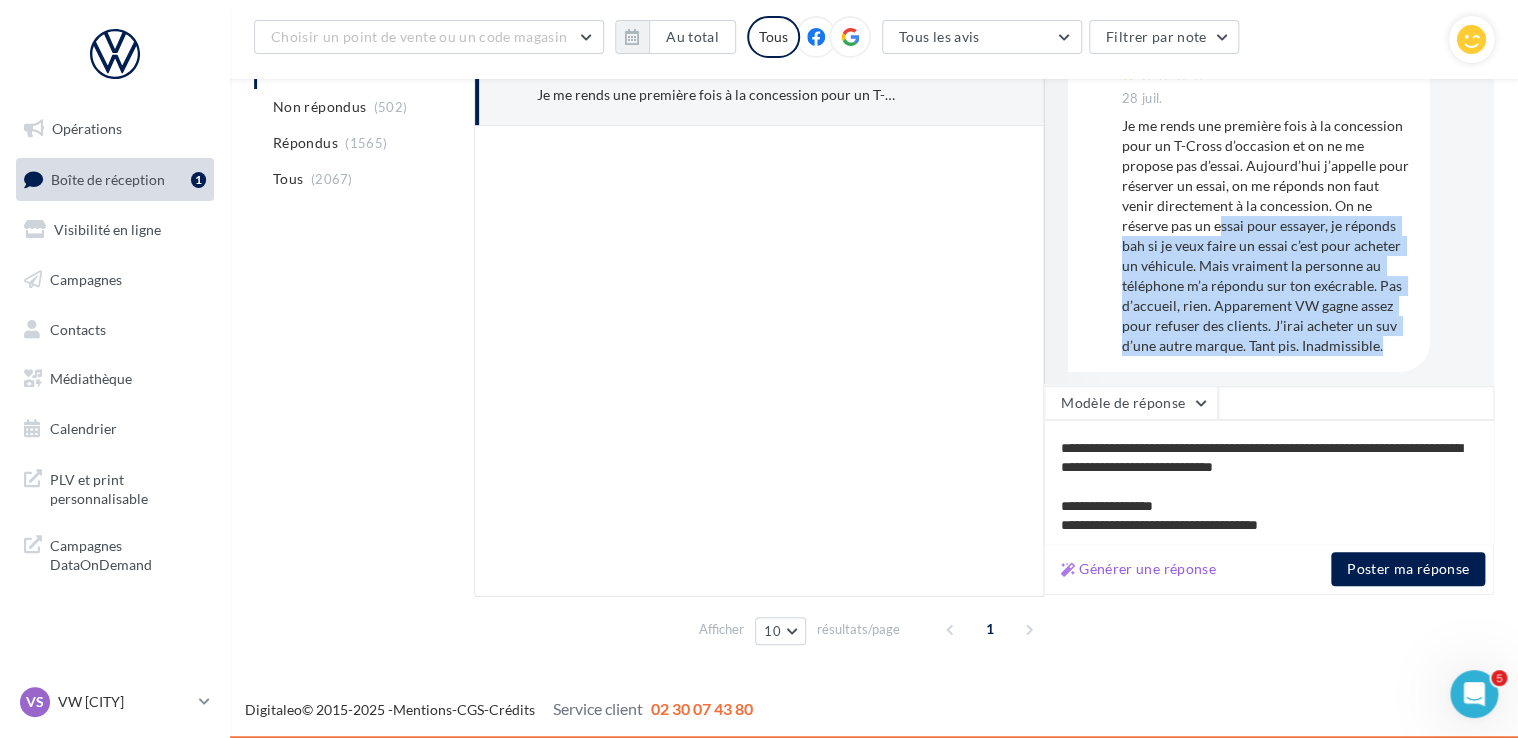 scroll, scrollTop: 0, scrollLeft: 0, axis: both 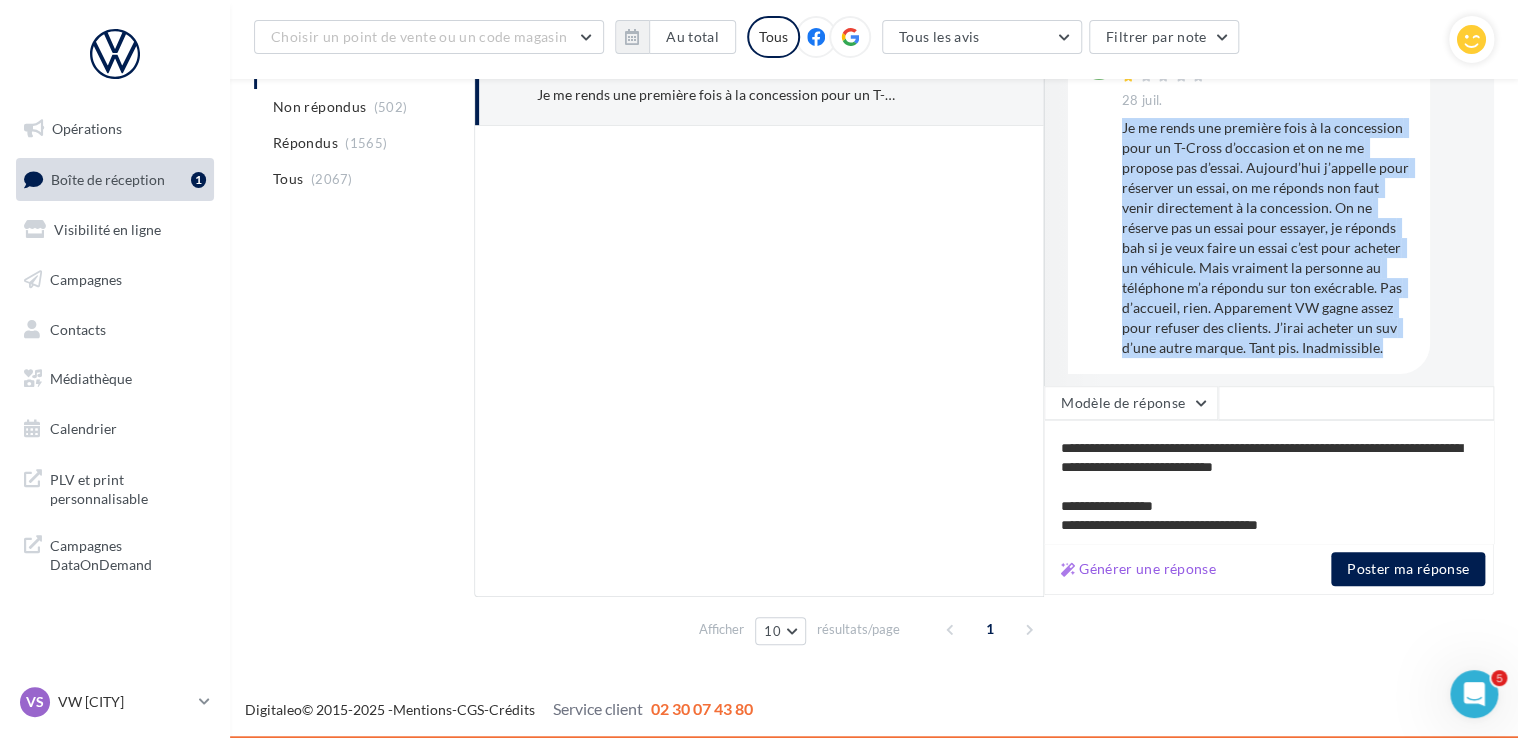 drag, startPoint x: 1381, startPoint y: 340, endPoint x: 1122, endPoint y: 125, distance: 336.60956 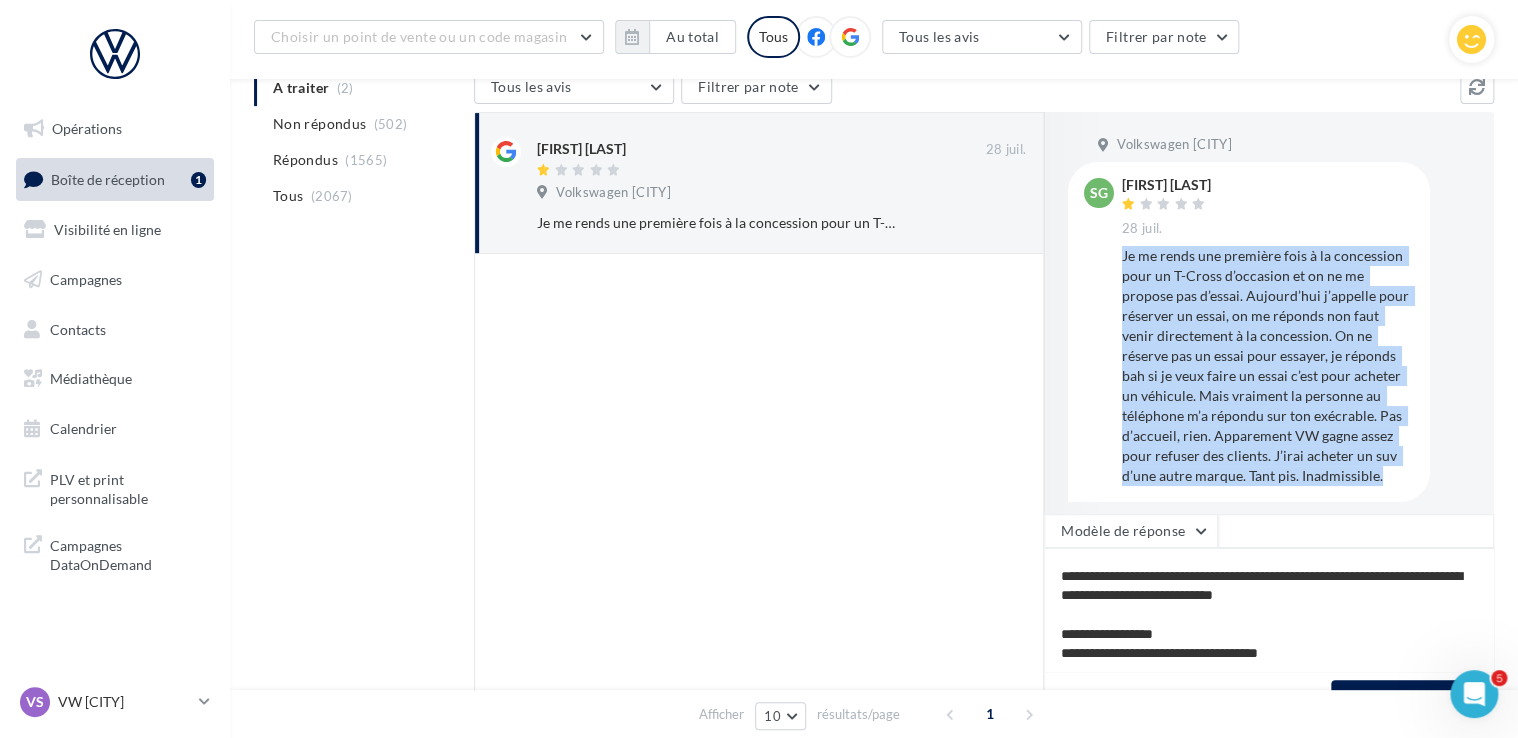 scroll, scrollTop: 348, scrollLeft: 0, axis: vertical 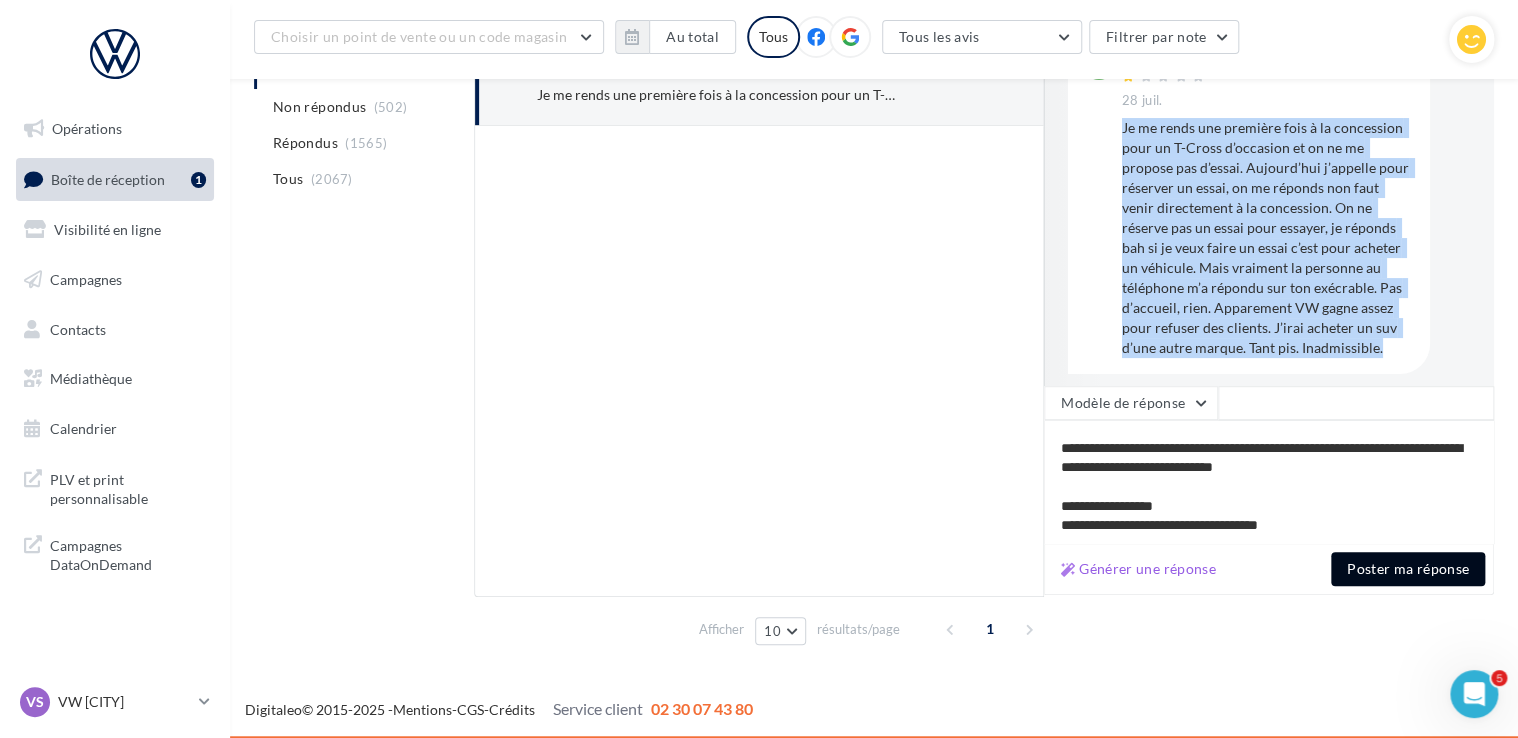 click on "Poster ma réponse" at bounding box center (1408, 569) 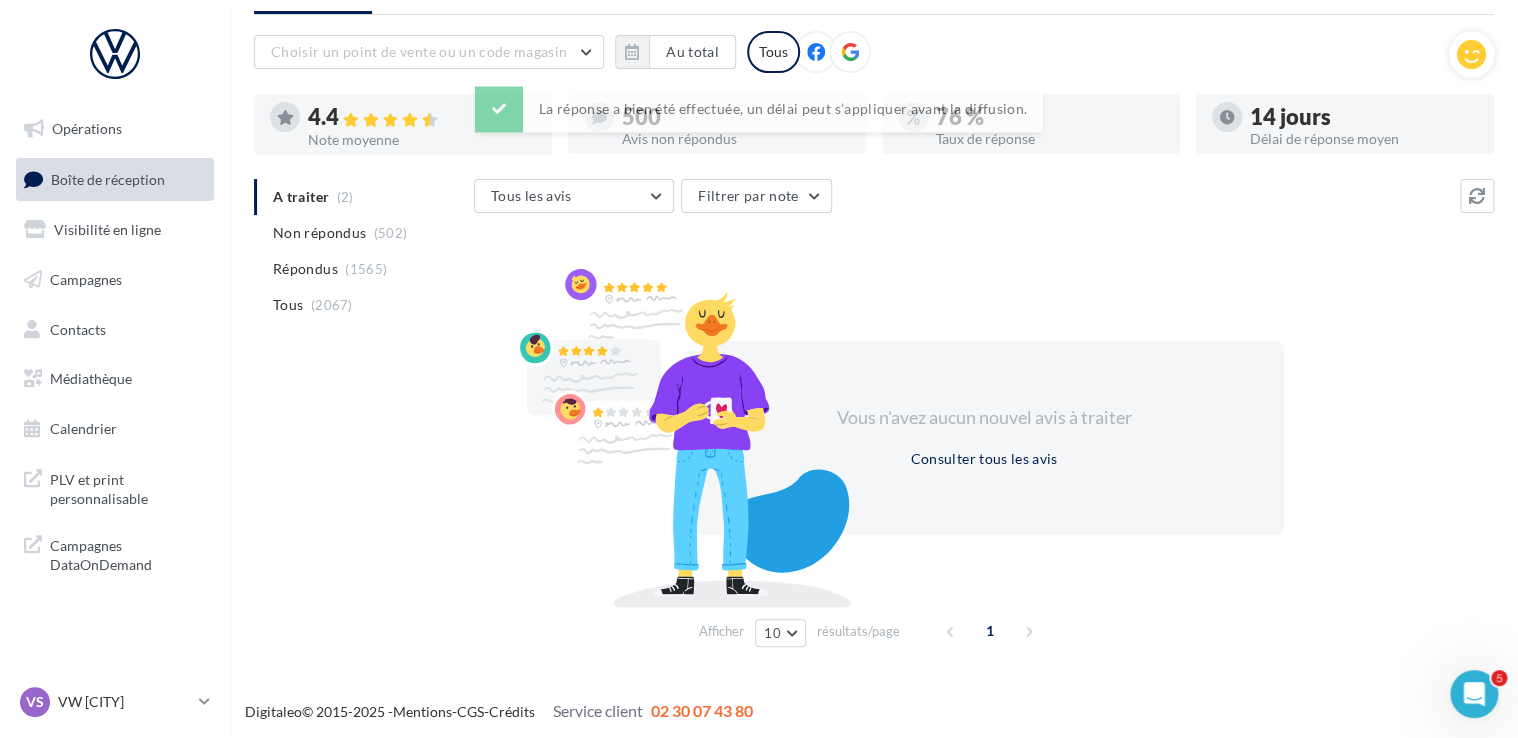 scroll, scrollTop: 96, scrollLeft: 0, axis: vertical 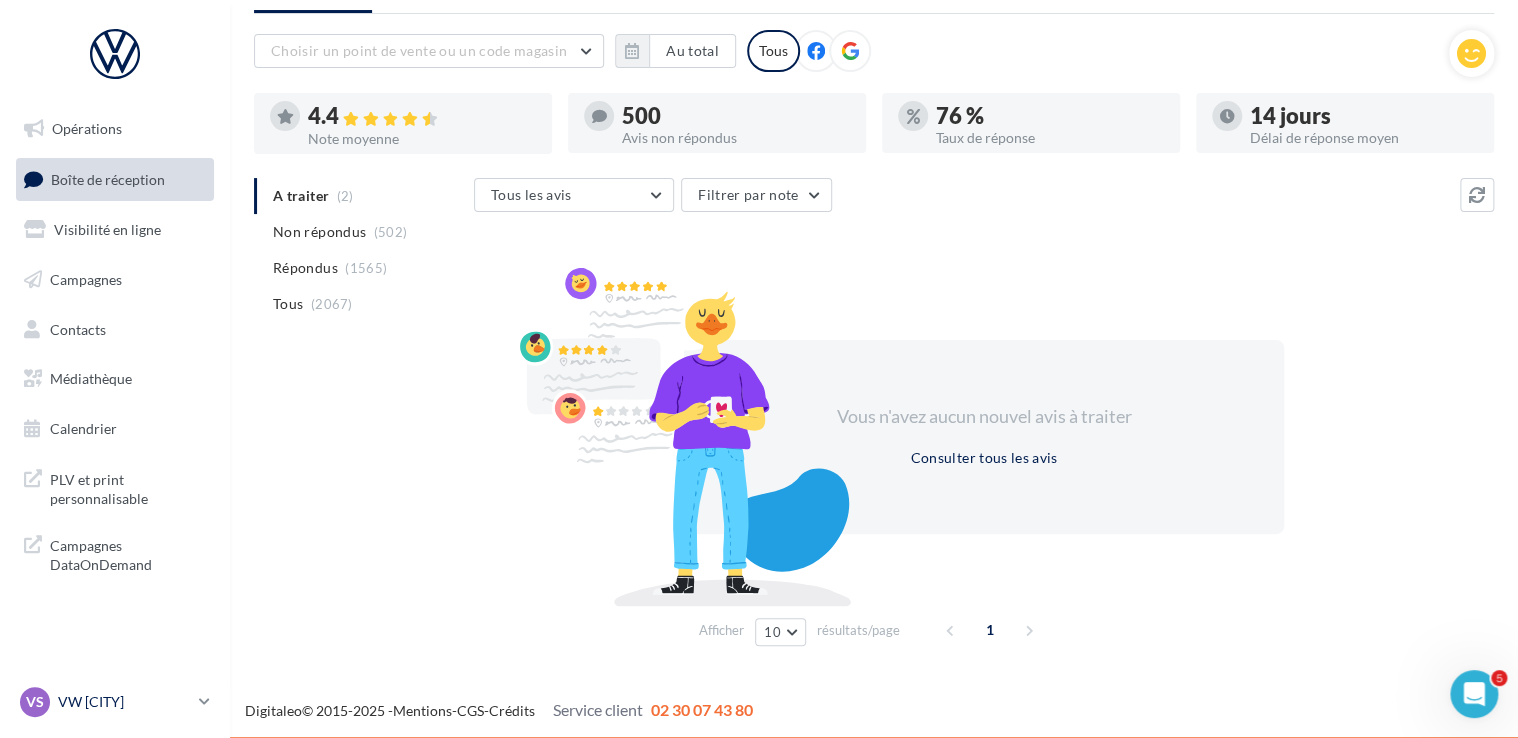 click on "VW [CITY]" at bounding box center [124, 702] 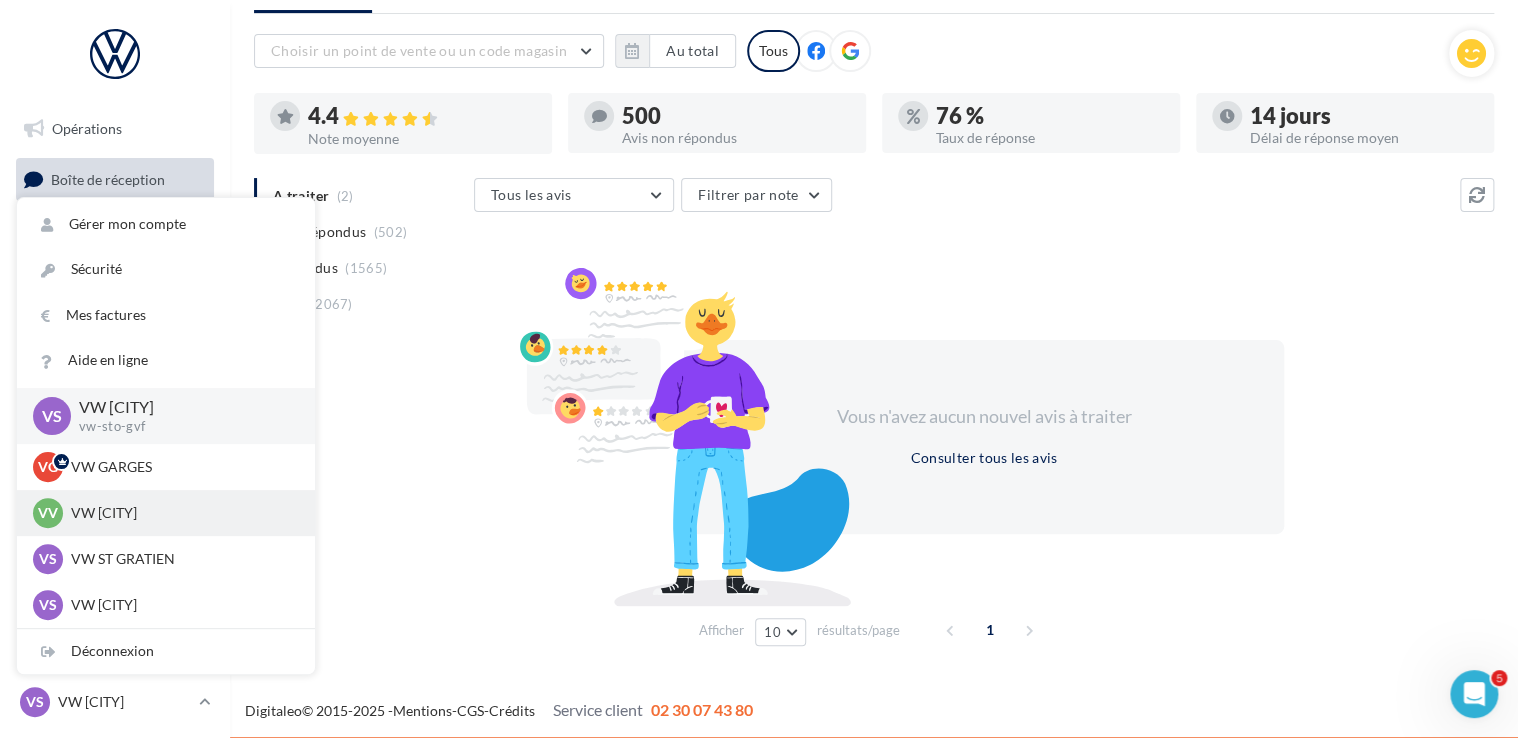 click on "VV     VW VILLAINES   vw-vil-gvf" at bounding box center (166, 513) 